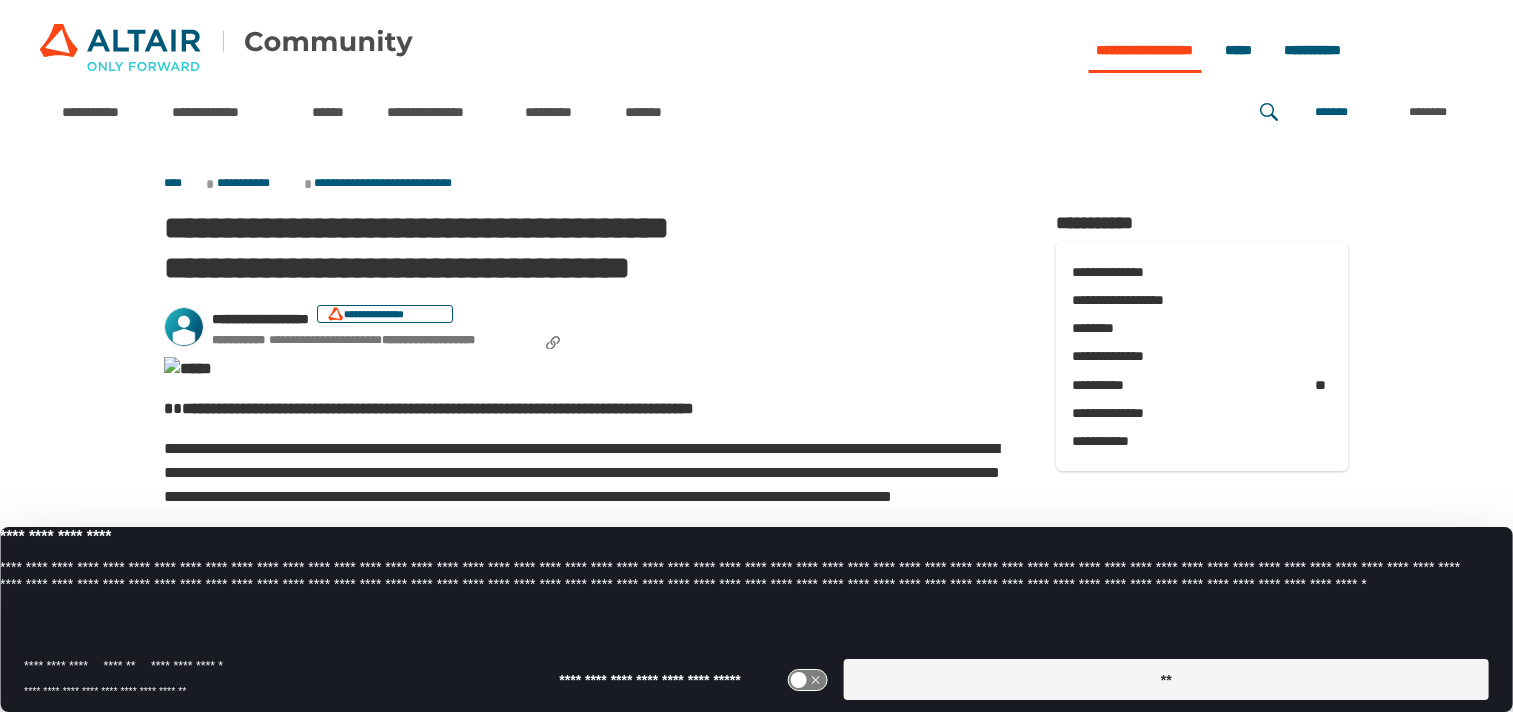 scroll, scrollTop: 0, scrollLeft: 0, axis: both 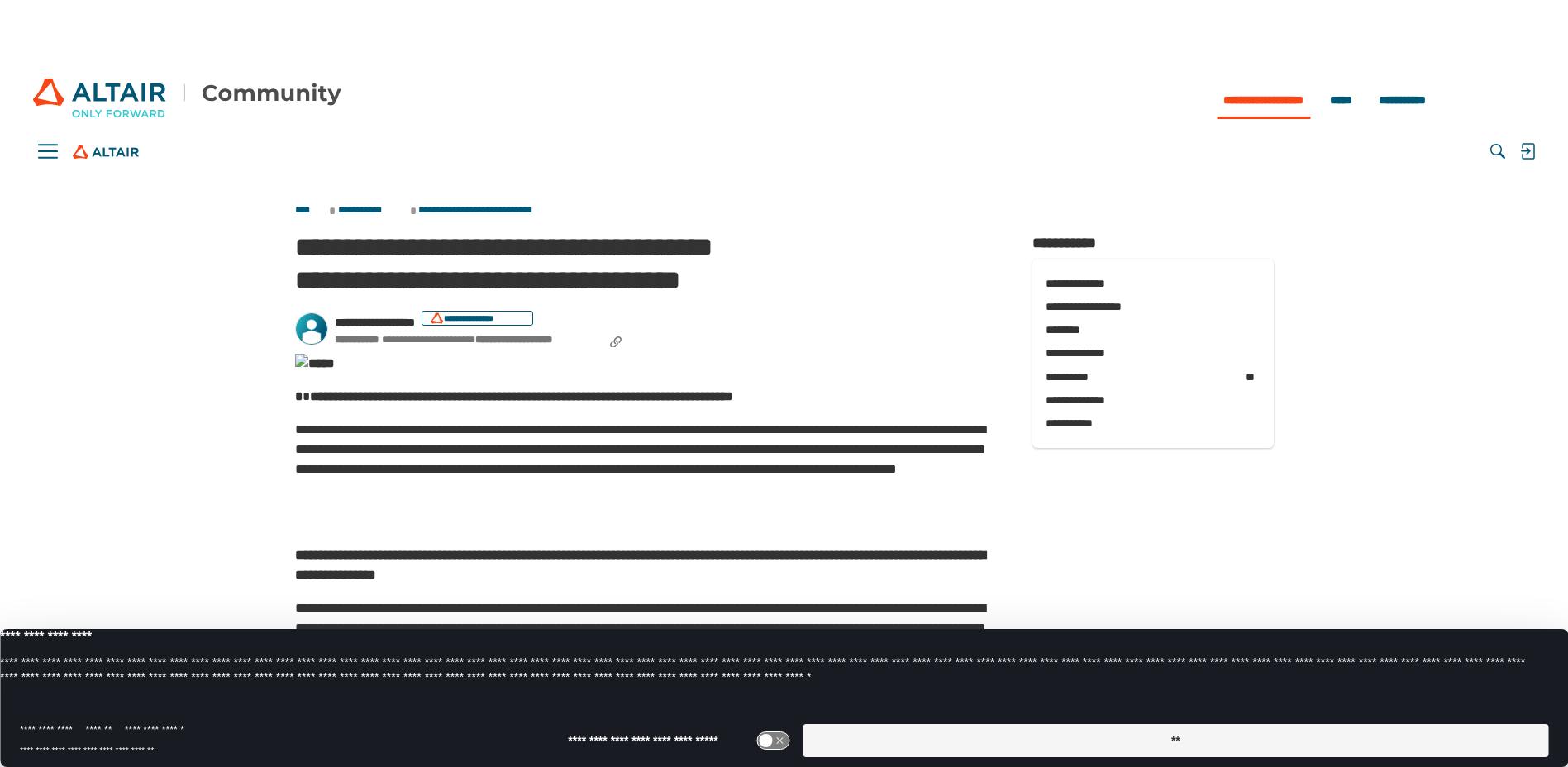 click on "**" at bounding box center (1175, 741) 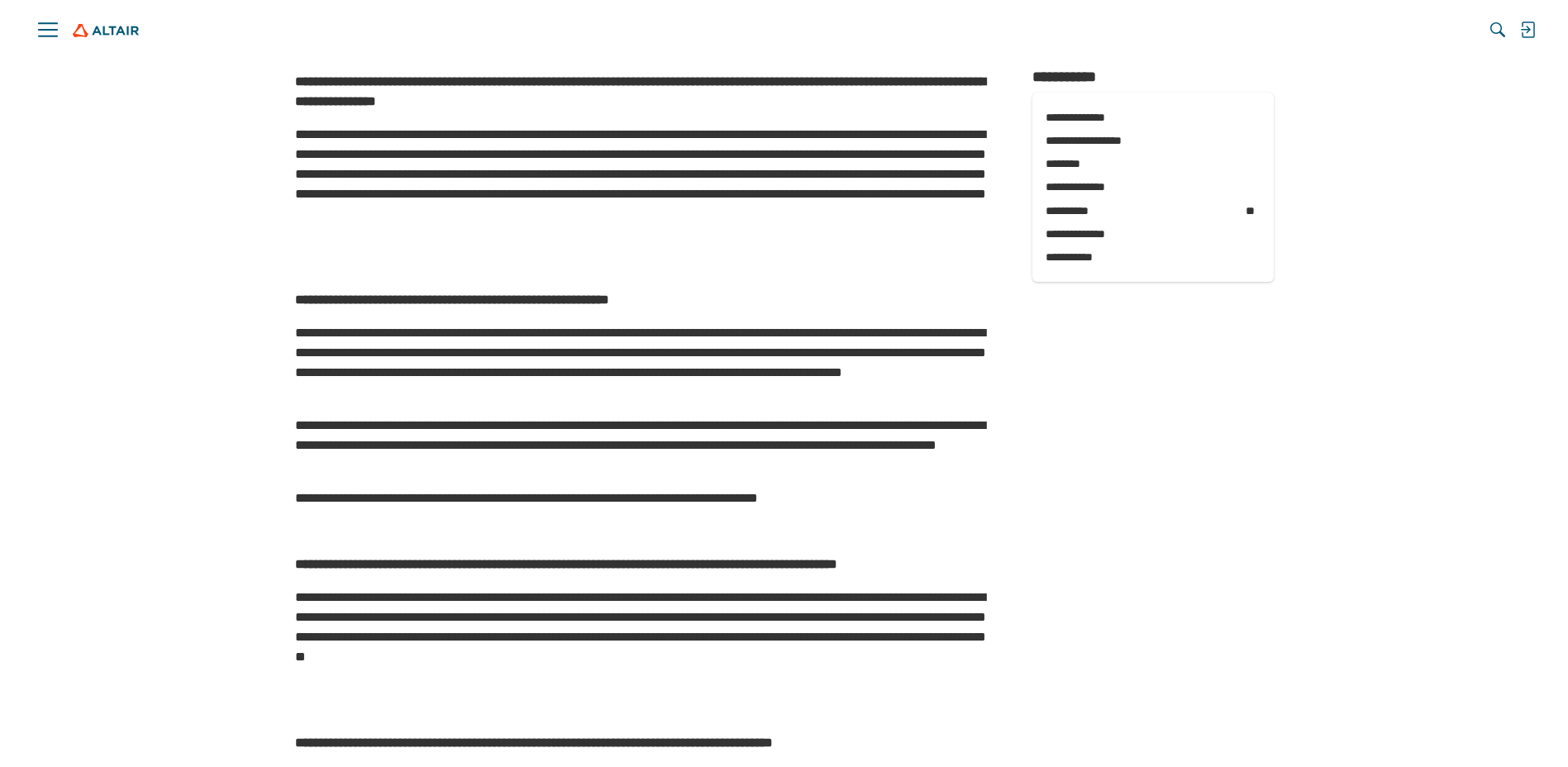 scroll, scrollTop: 496, scrollLeft: 0, axis: vertical 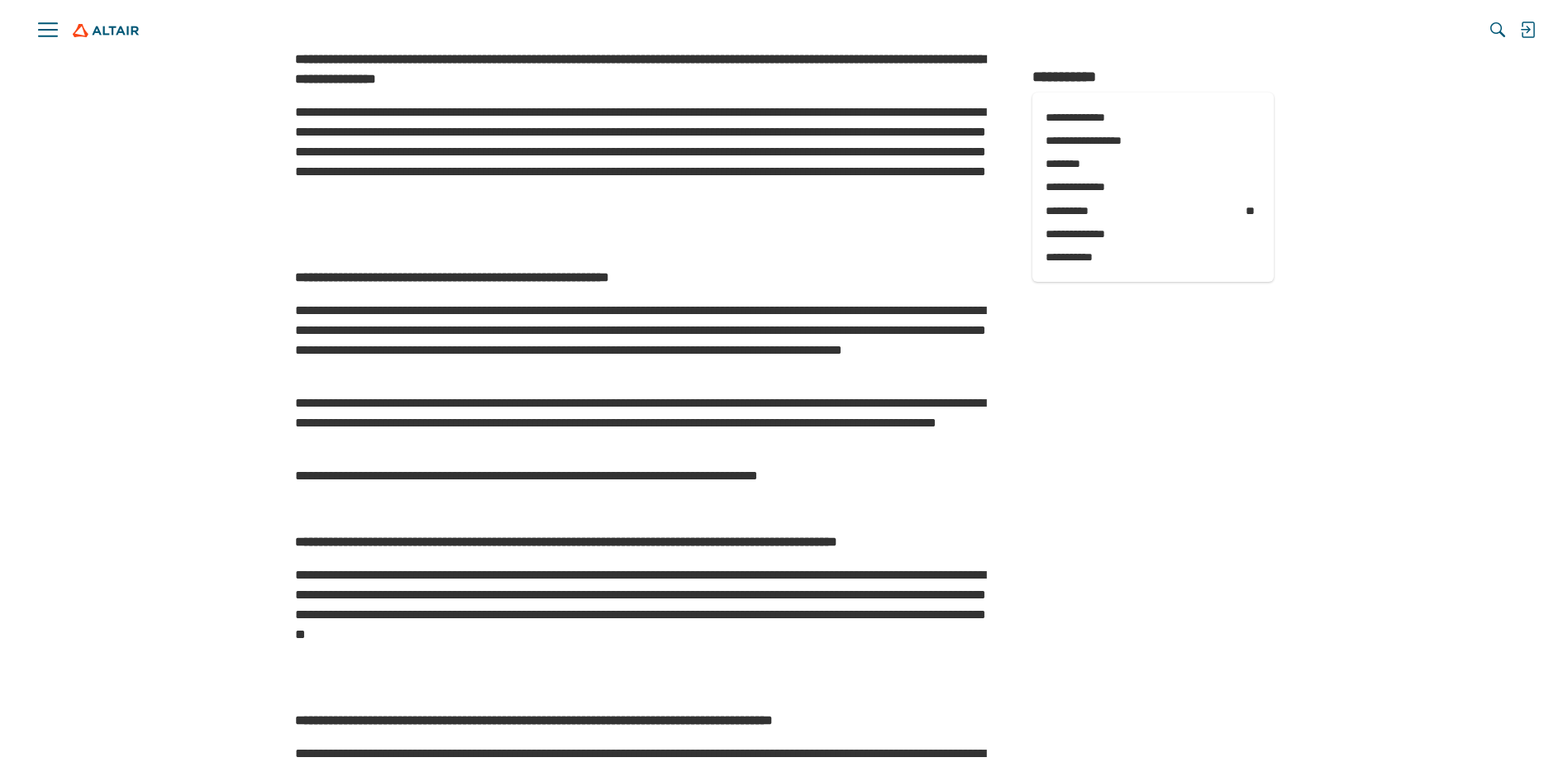 drag, startPoint x: 346, startPoint y: 297, endPoint x: 627, endPoint y: 306, distance: 281.14409 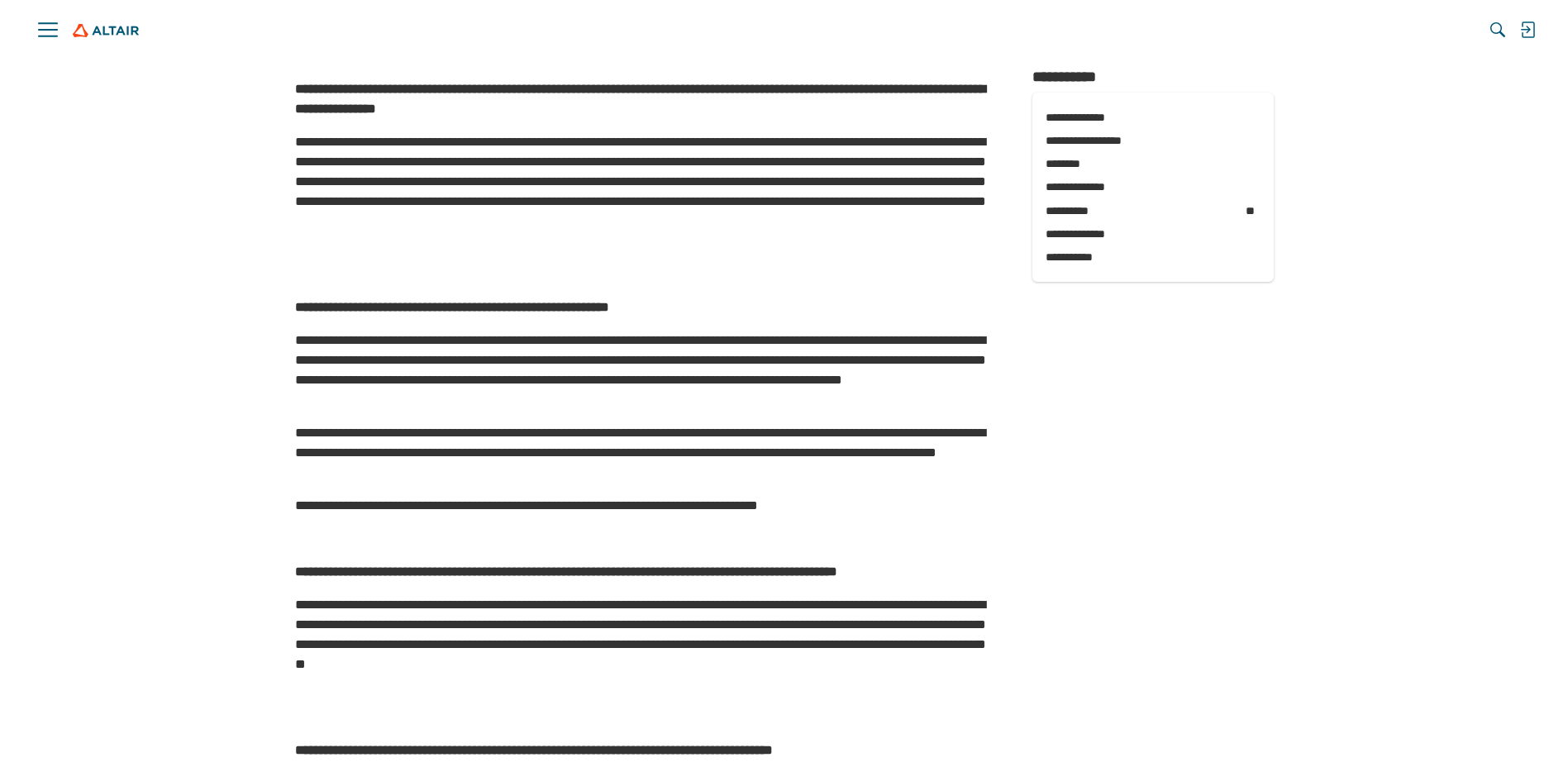 scroll, scrollTop: 496, scrollLeft: 0, axis: vertical 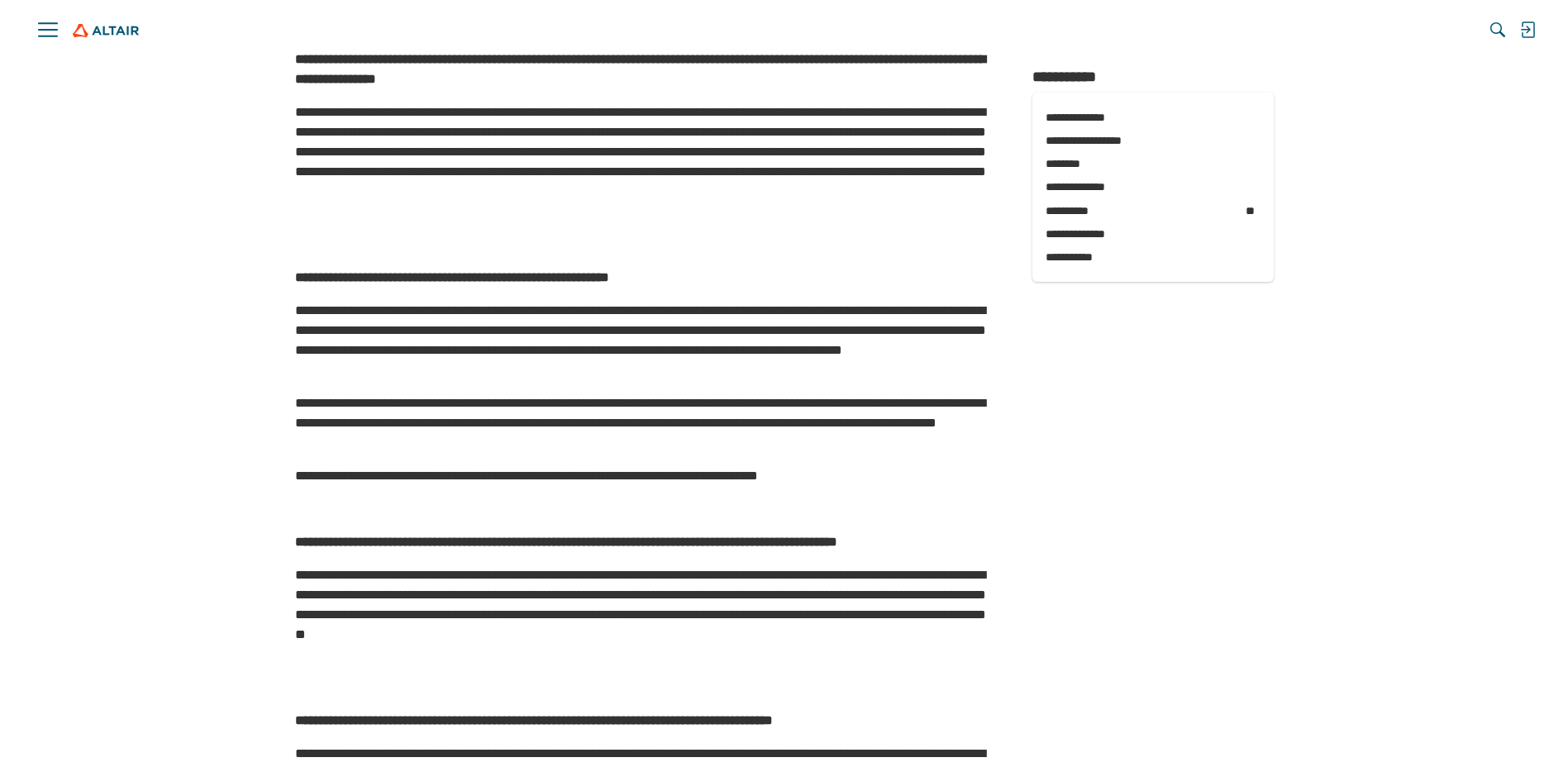 drag, startPoint x: 485, startPoint y: 351, endPoint x: 754, endPoint y: 360, distance: 269.1505 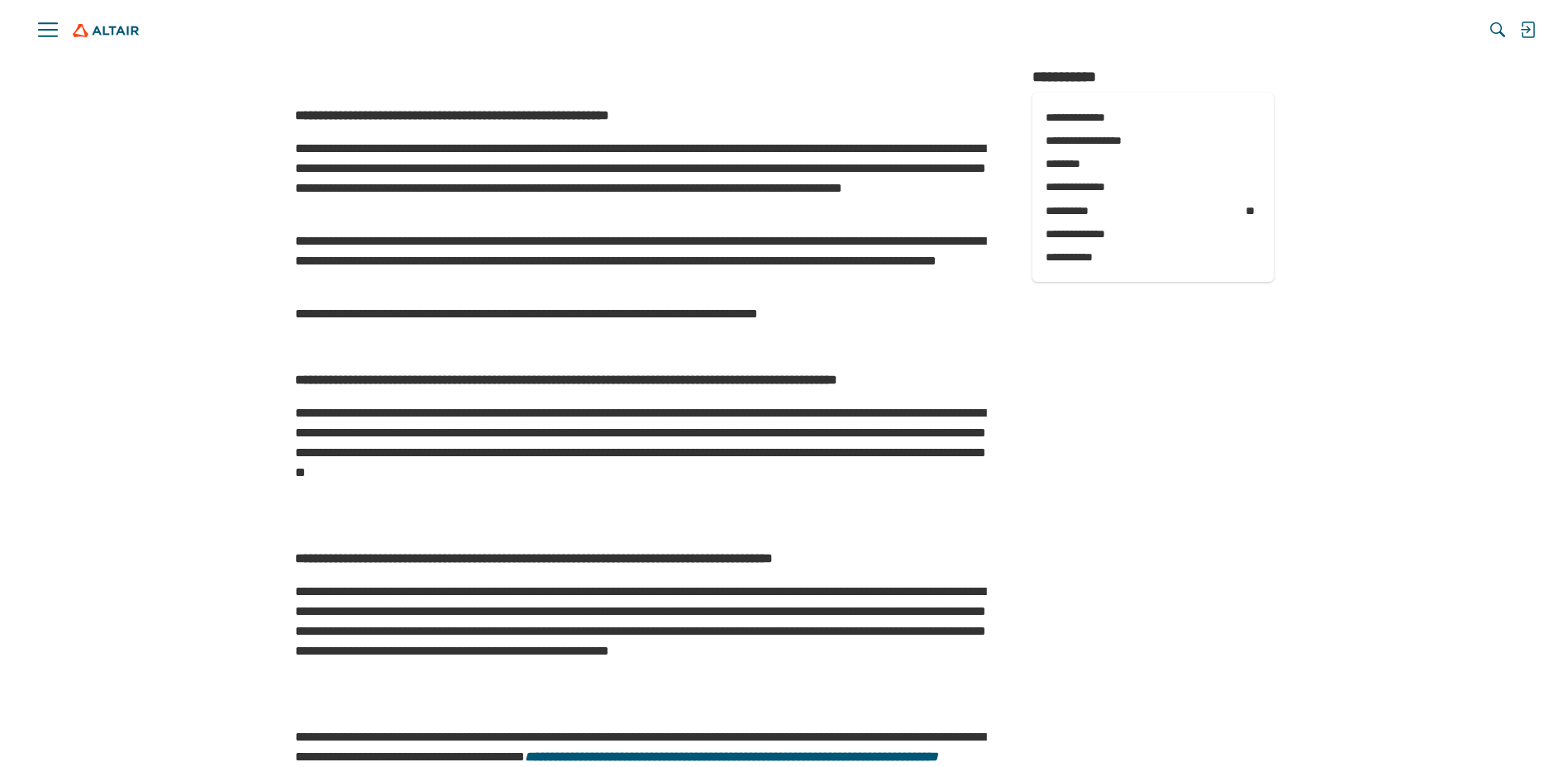 scroll, scrollTop: 661, scrollLeft: 0, axis: vertical 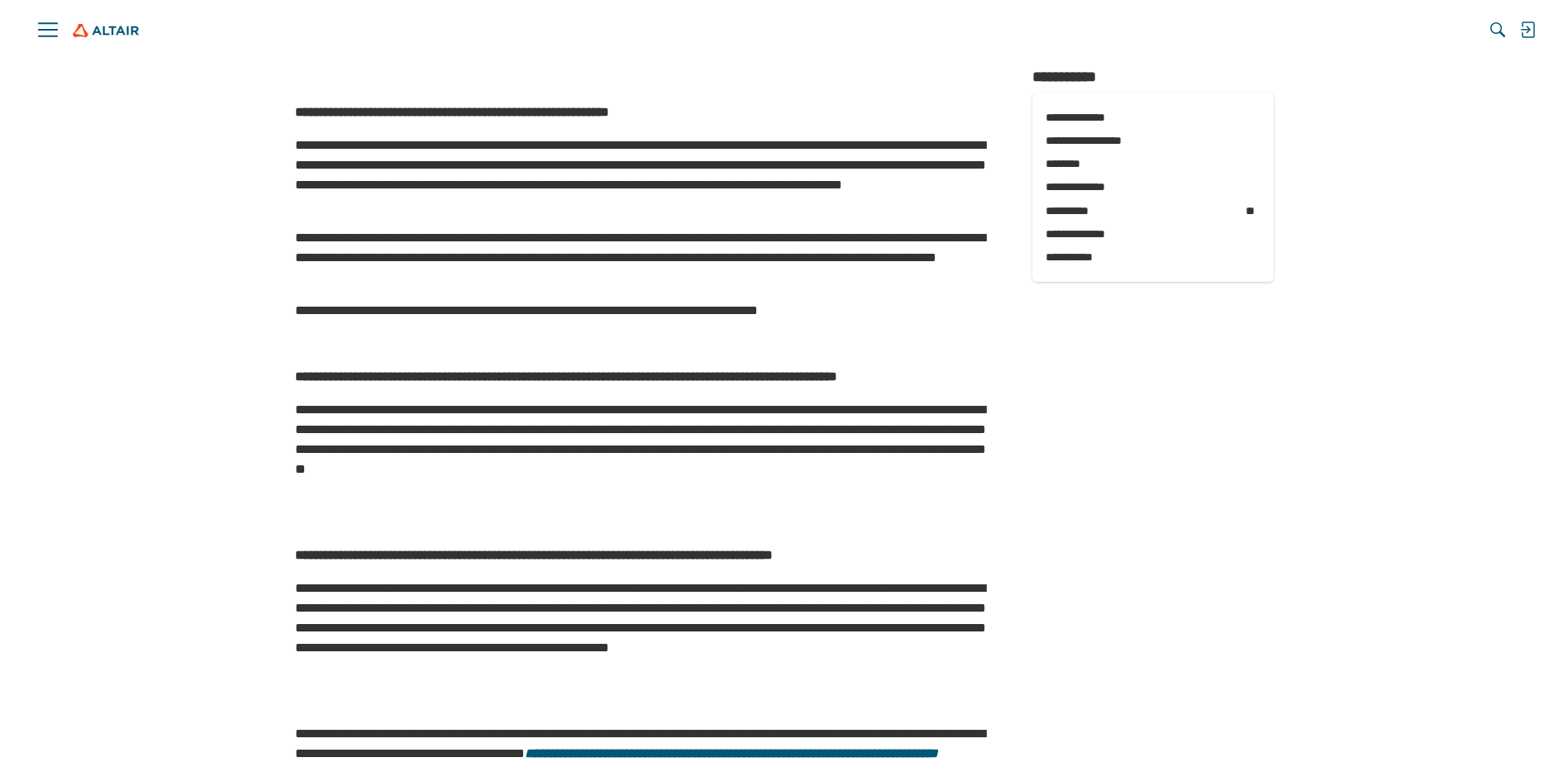 drag, startPoint x: 347, startPoint y: 245, endPoint x: 632, endPoint y: 256, distance: 285.2122 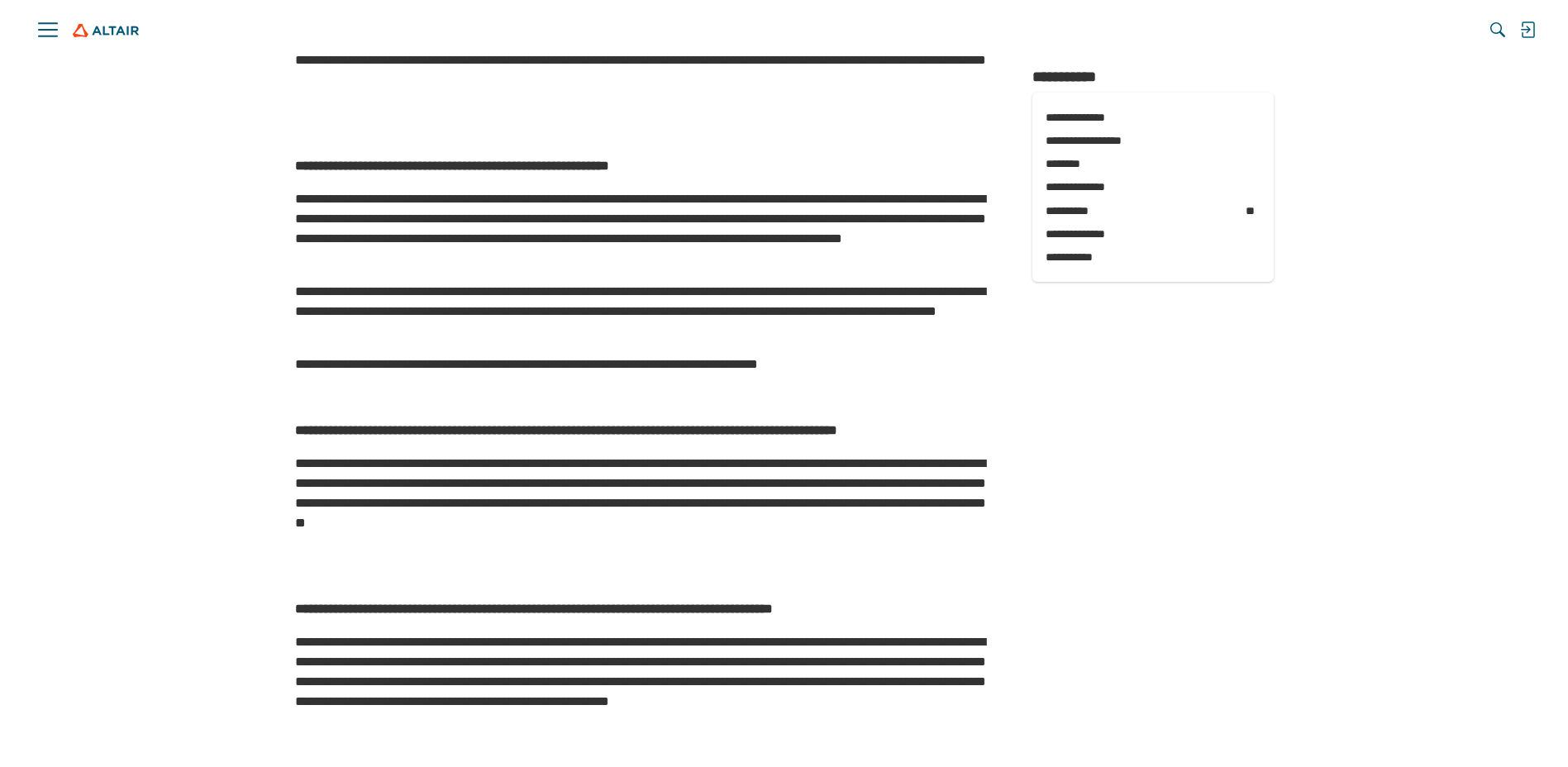 scroll, scrollTop: 579, scrollLeft: 0, axis: vertical 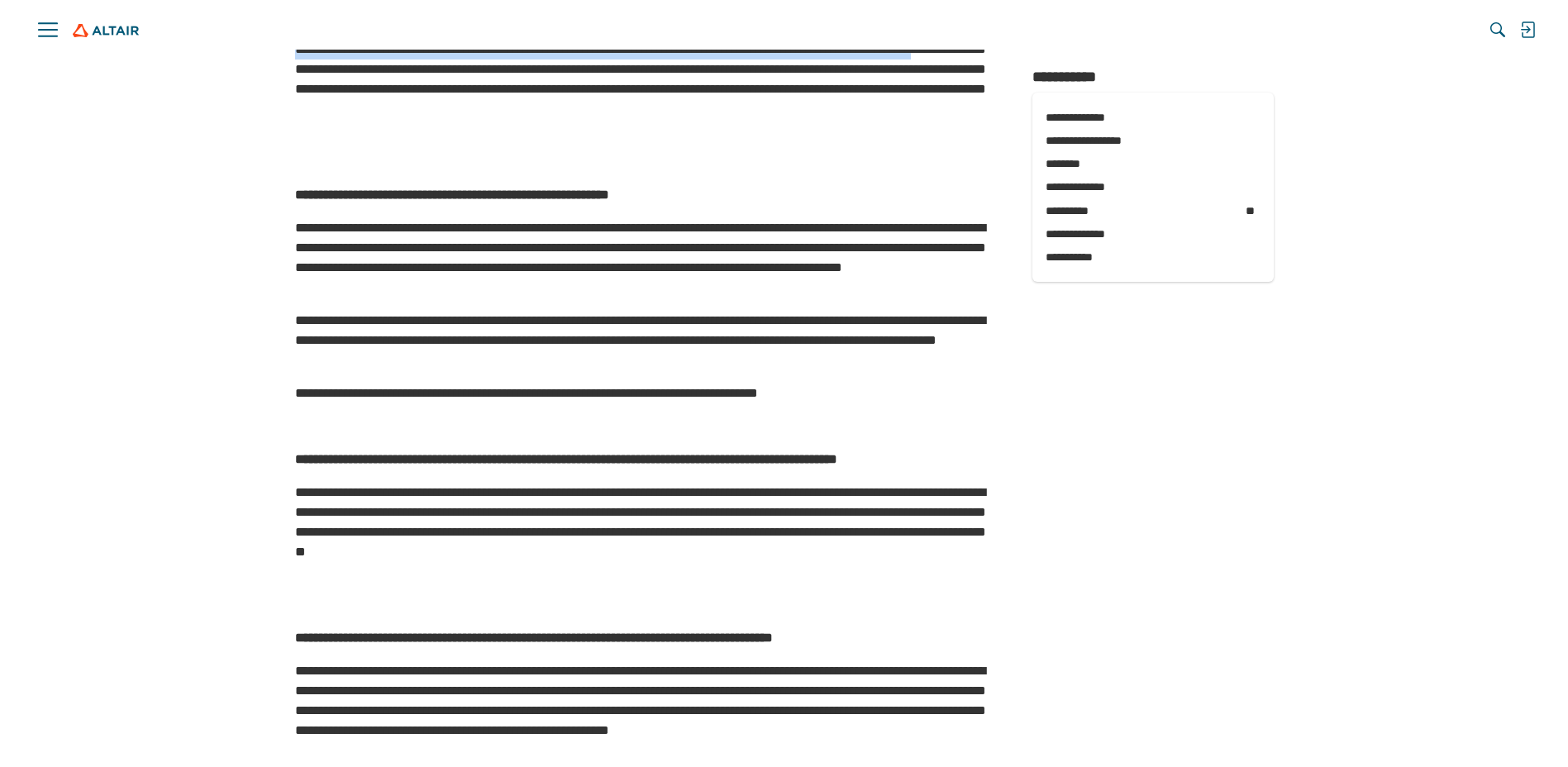 drag, startPoint x: 358, startPoint y: 403, endPoint x: 635, endPoint y: 434, distance: 278.72926 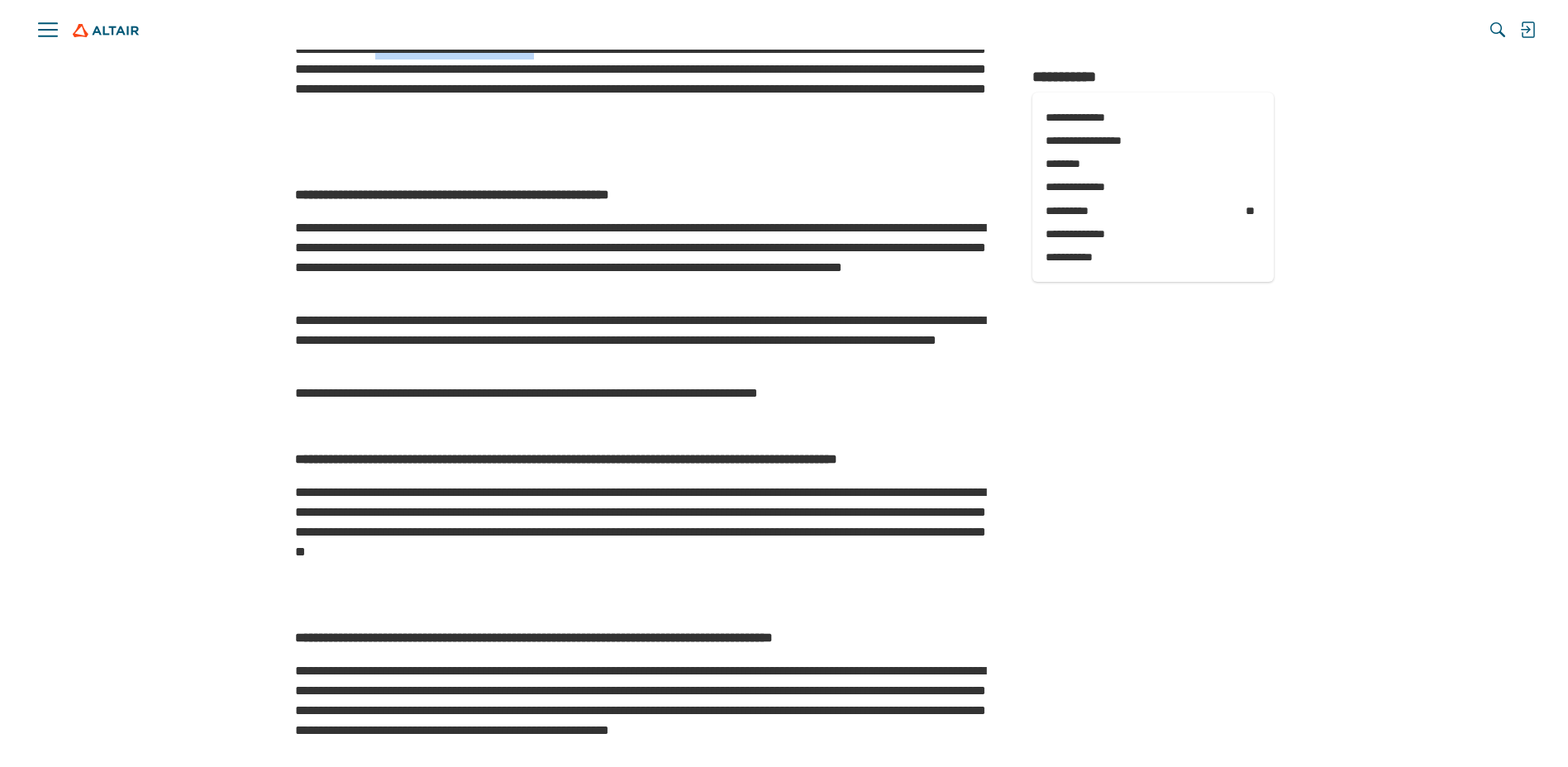 drag, startPoint x: 627, startPoint y: 405, endPoint x: 844, endPoint y: 411, distance: 217.0829 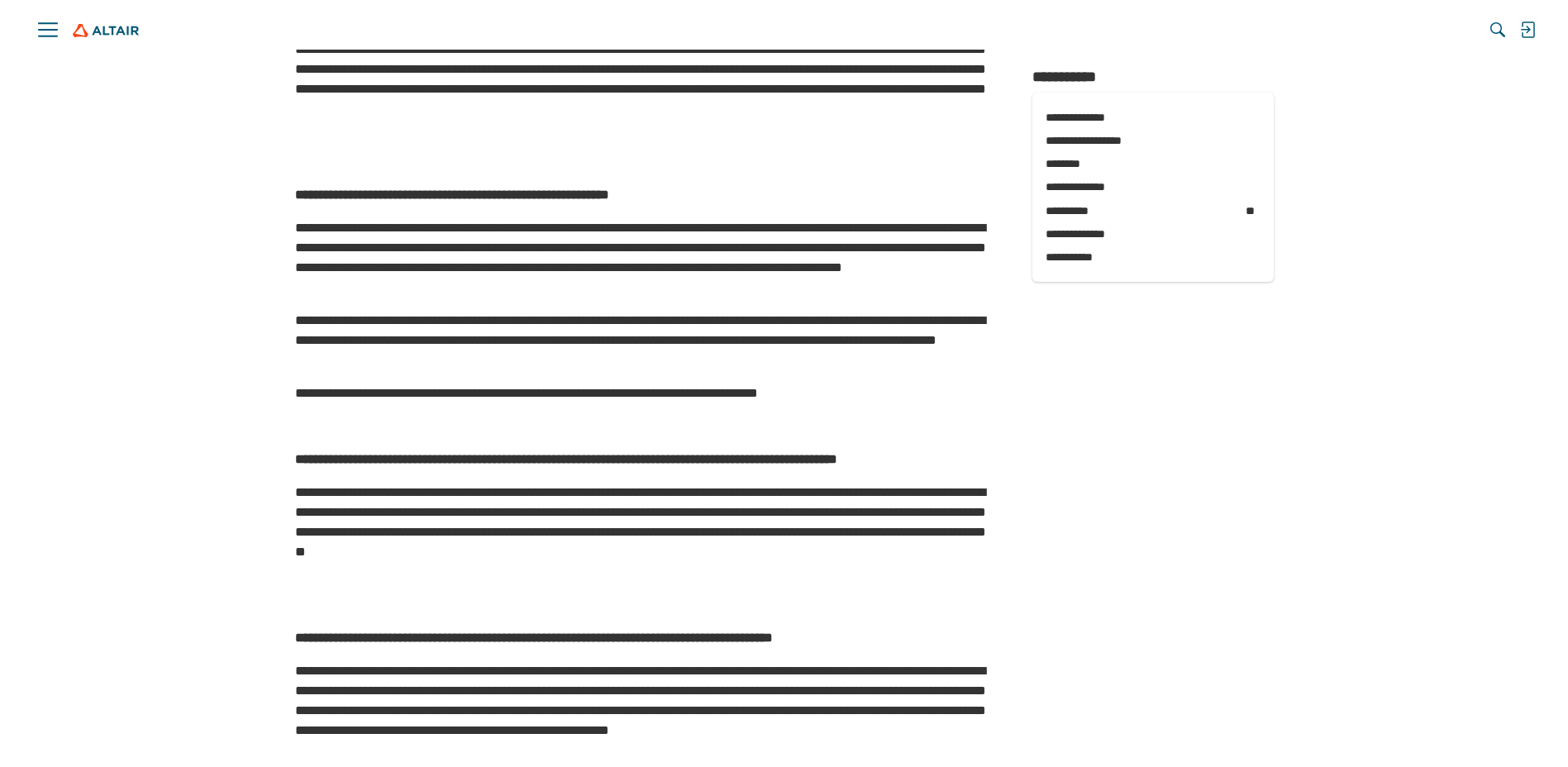 click on "**********" at bounding box center [647, 79] 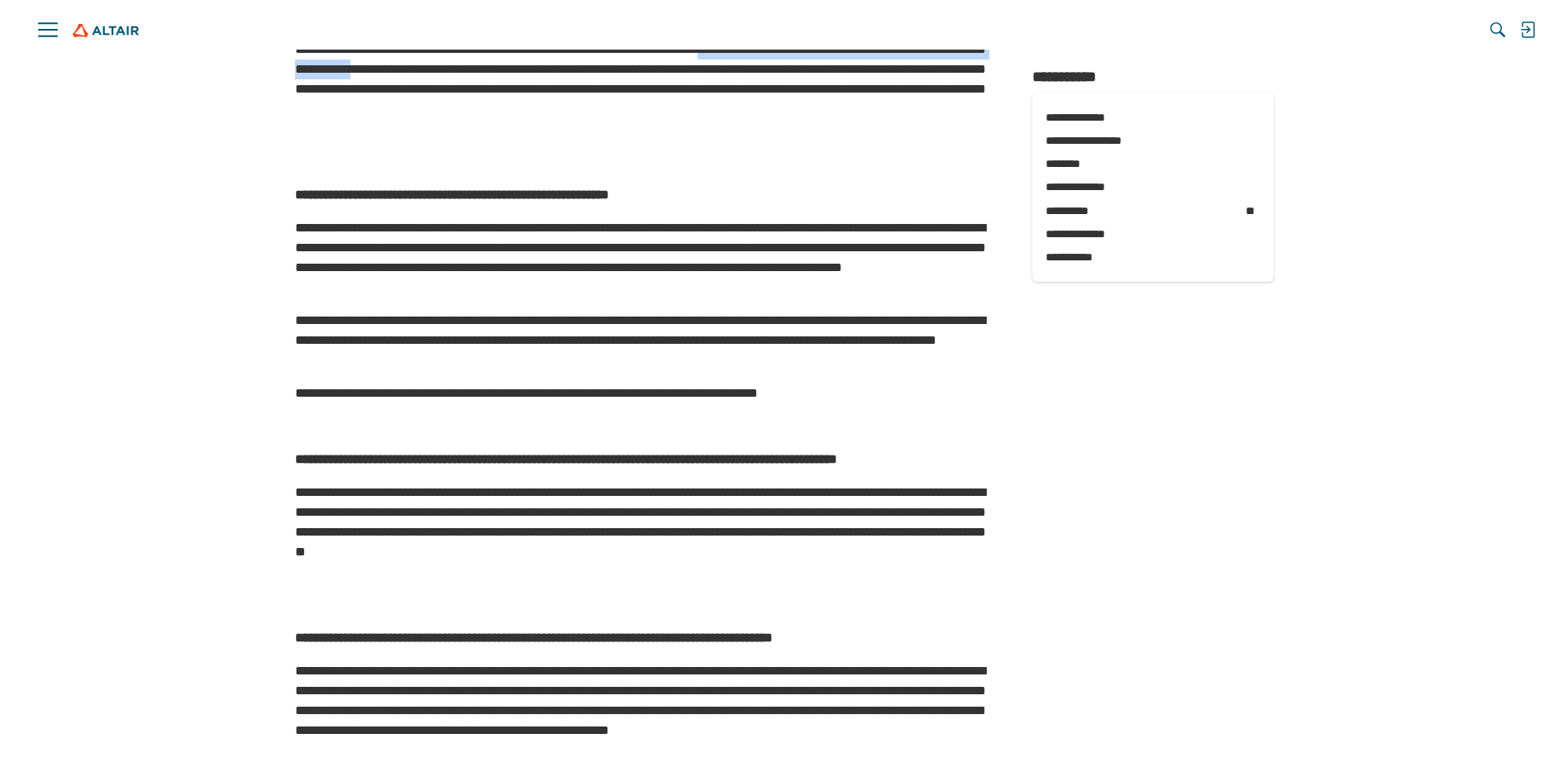 drag, startPoint x: 351, startPoint y: 426, endPoint x: 810, endPoint y: 424, distance: 459.0044 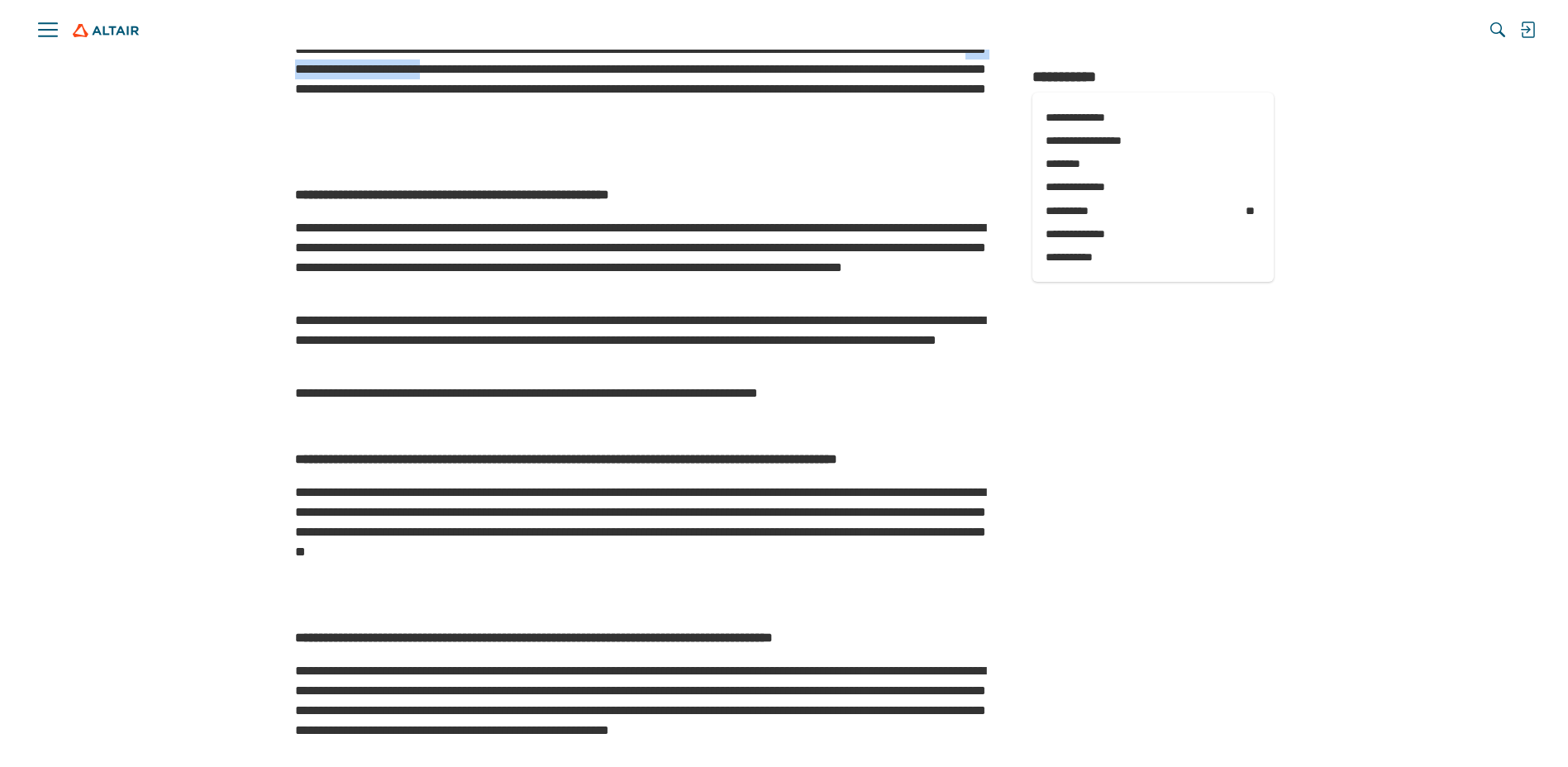 drag, startPoint x: 704, startPoint y: 425, endPoint x: 904, endPoint y: 430, distance: 200.06249 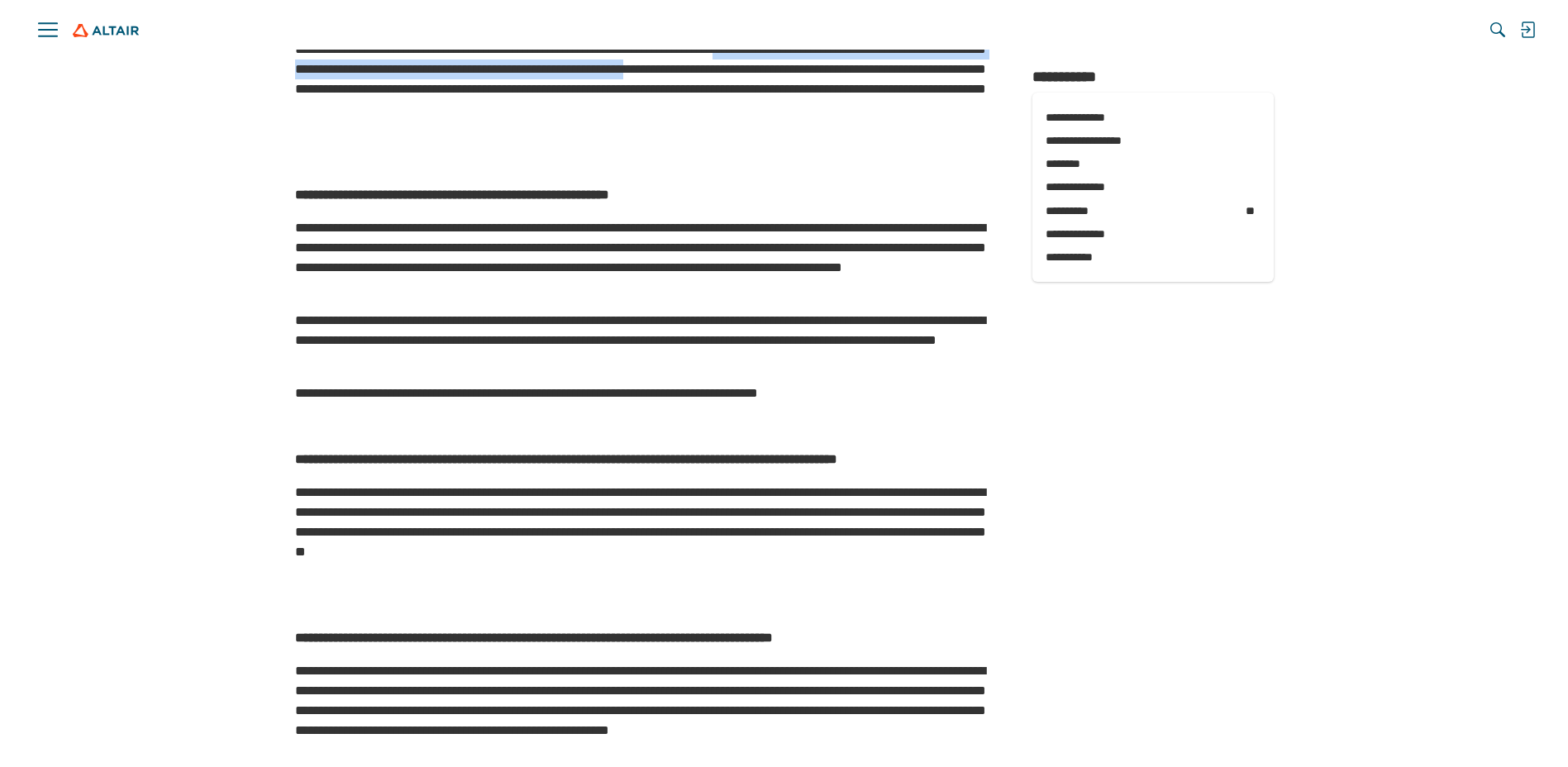 drag, startPoint x: 369, startPoint y: 434, endPoint x: 479, endPoint y: 453, distance: 111.6288 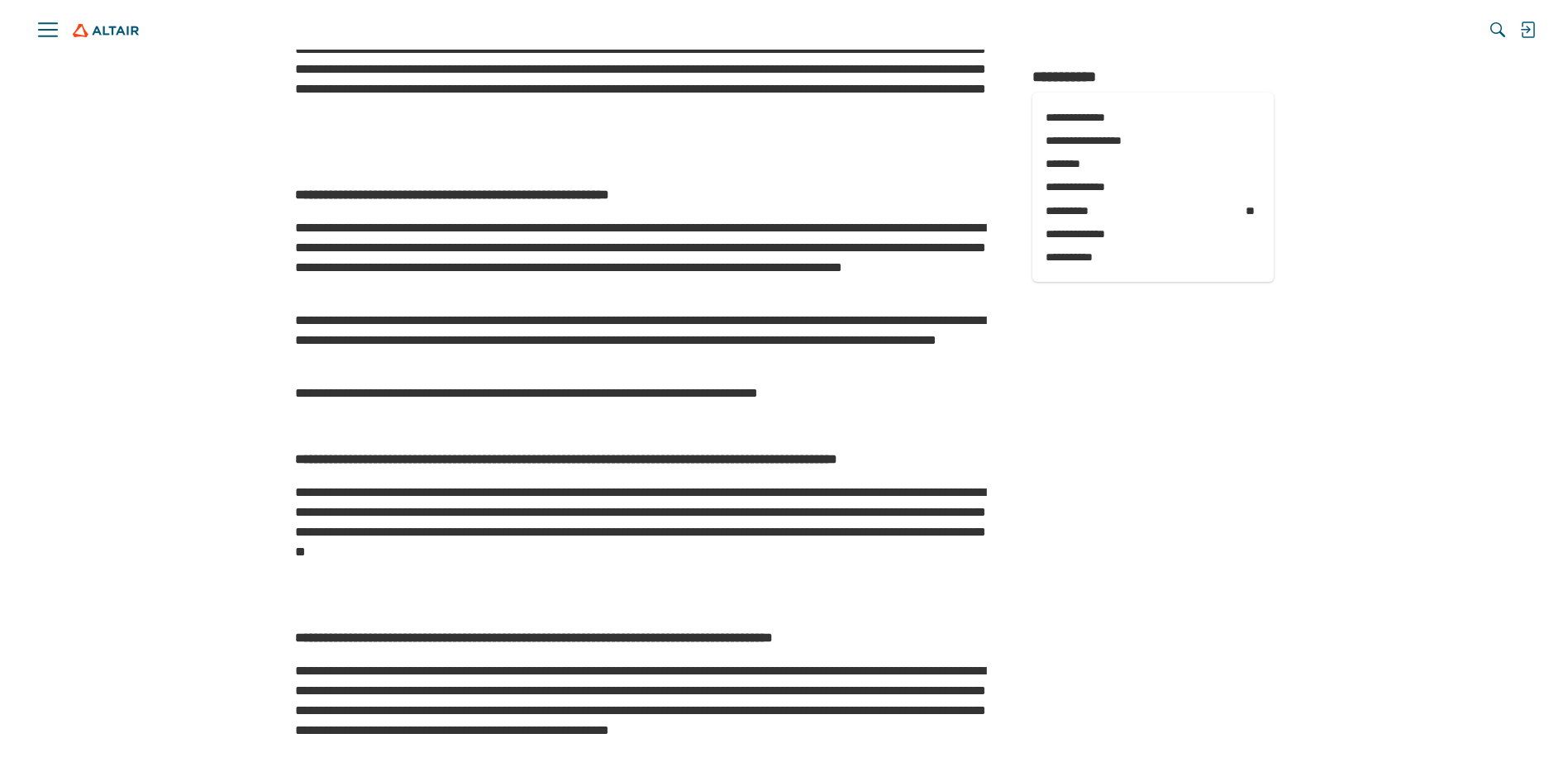 drag, startPoint x: 490, startPoint y: 442, endPoint x: 506, endPoint y: 443, distance: 16.03122 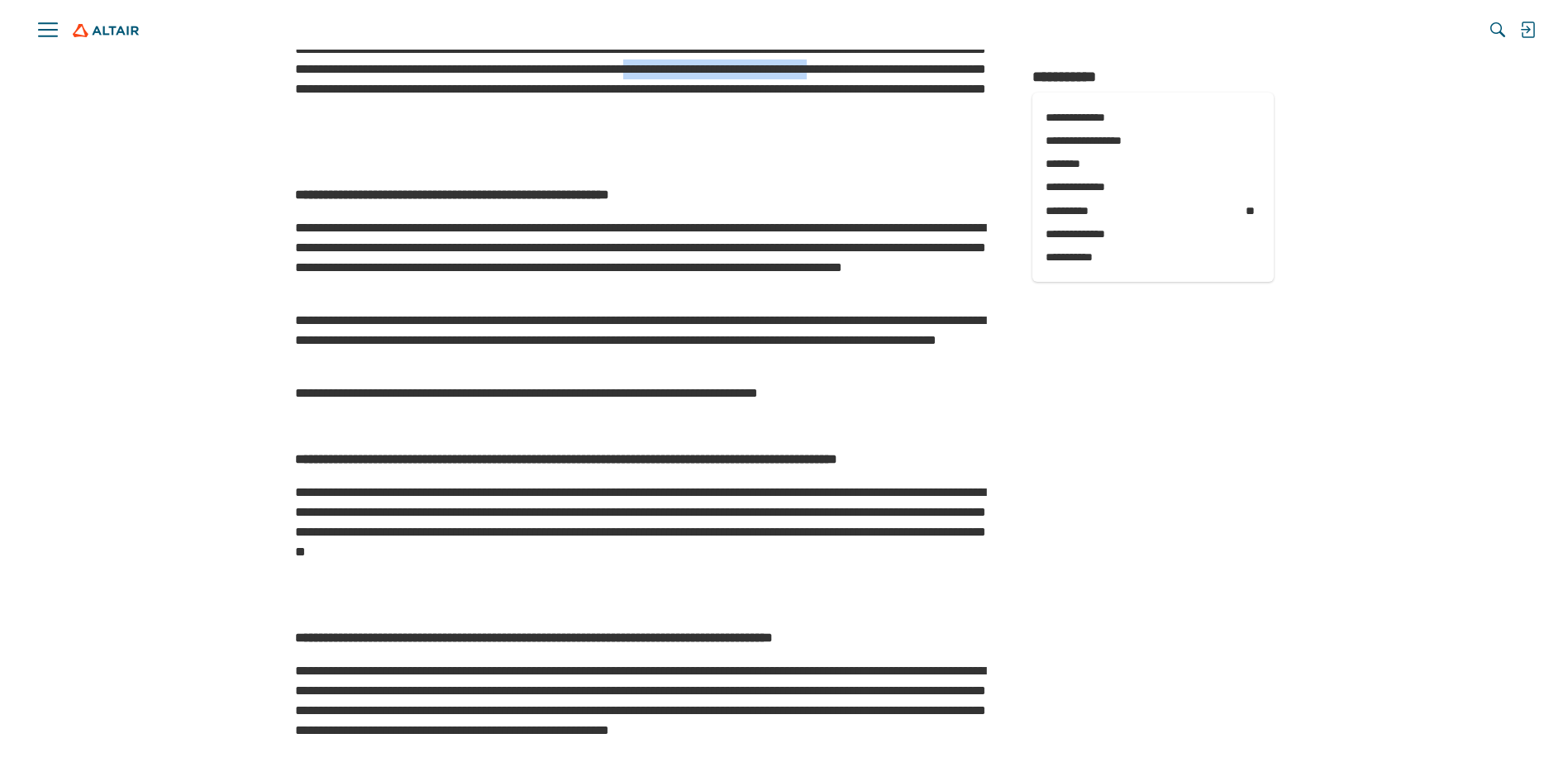 drag, startPoint x: 482, startPoint y: 440, endPoint x: 723, endPoint y: 447, distance: 241.10164 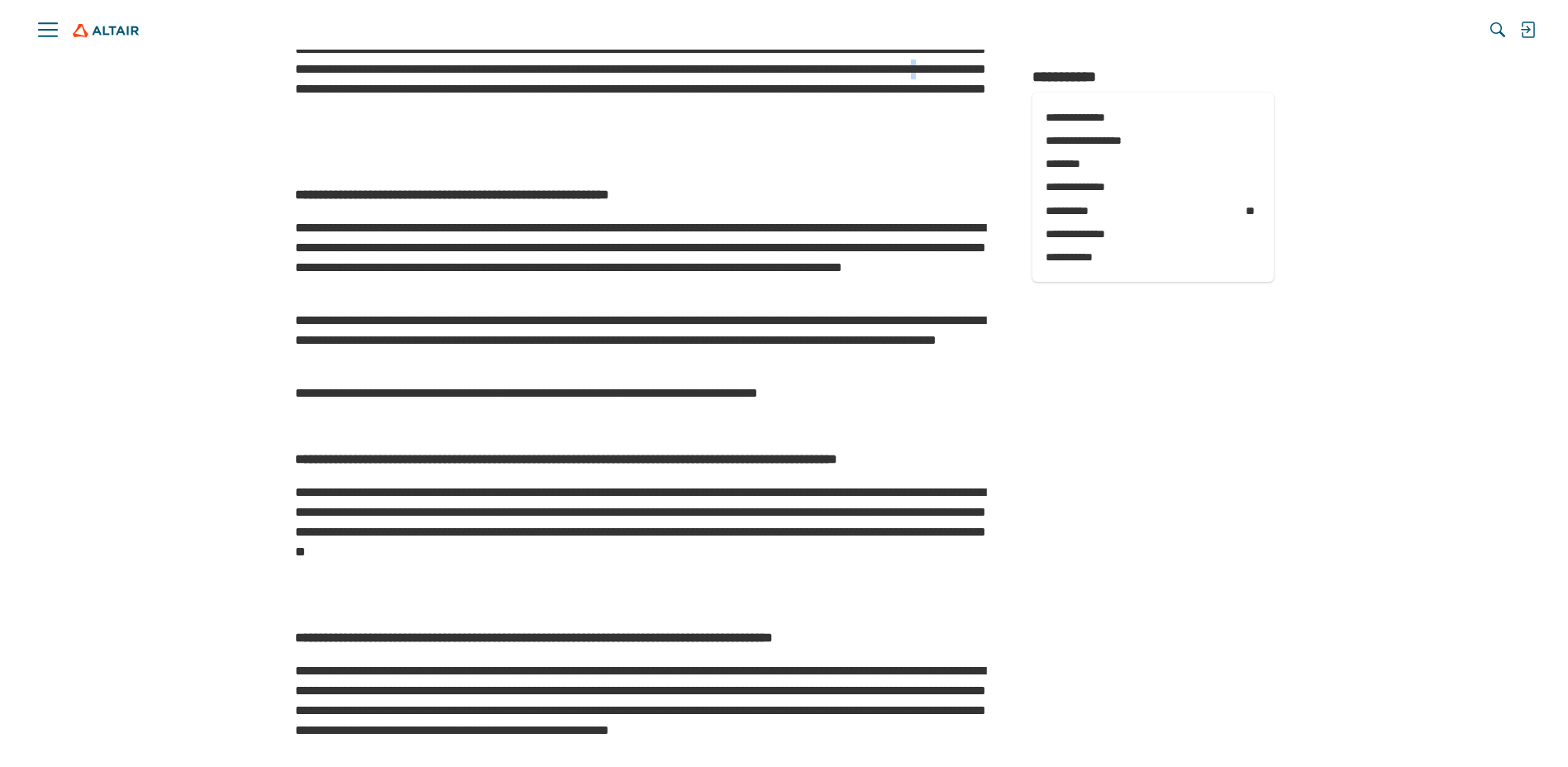 click on "**********" at bounding box center (647, 79) 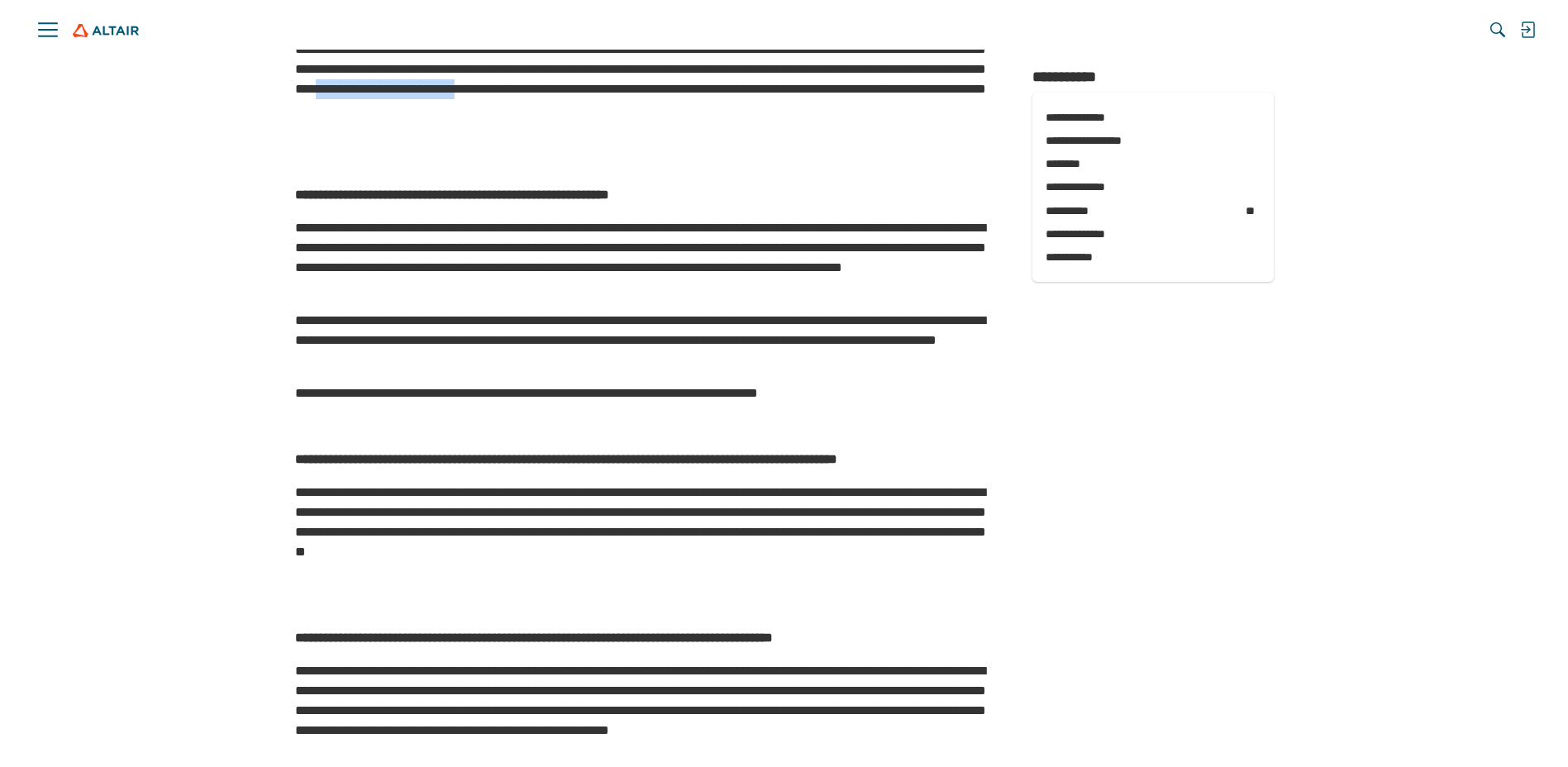 drag, startPoint x: 329, startPoint y: 458, endPoint x: 518, endPoint y: 469, distance: 189.3198 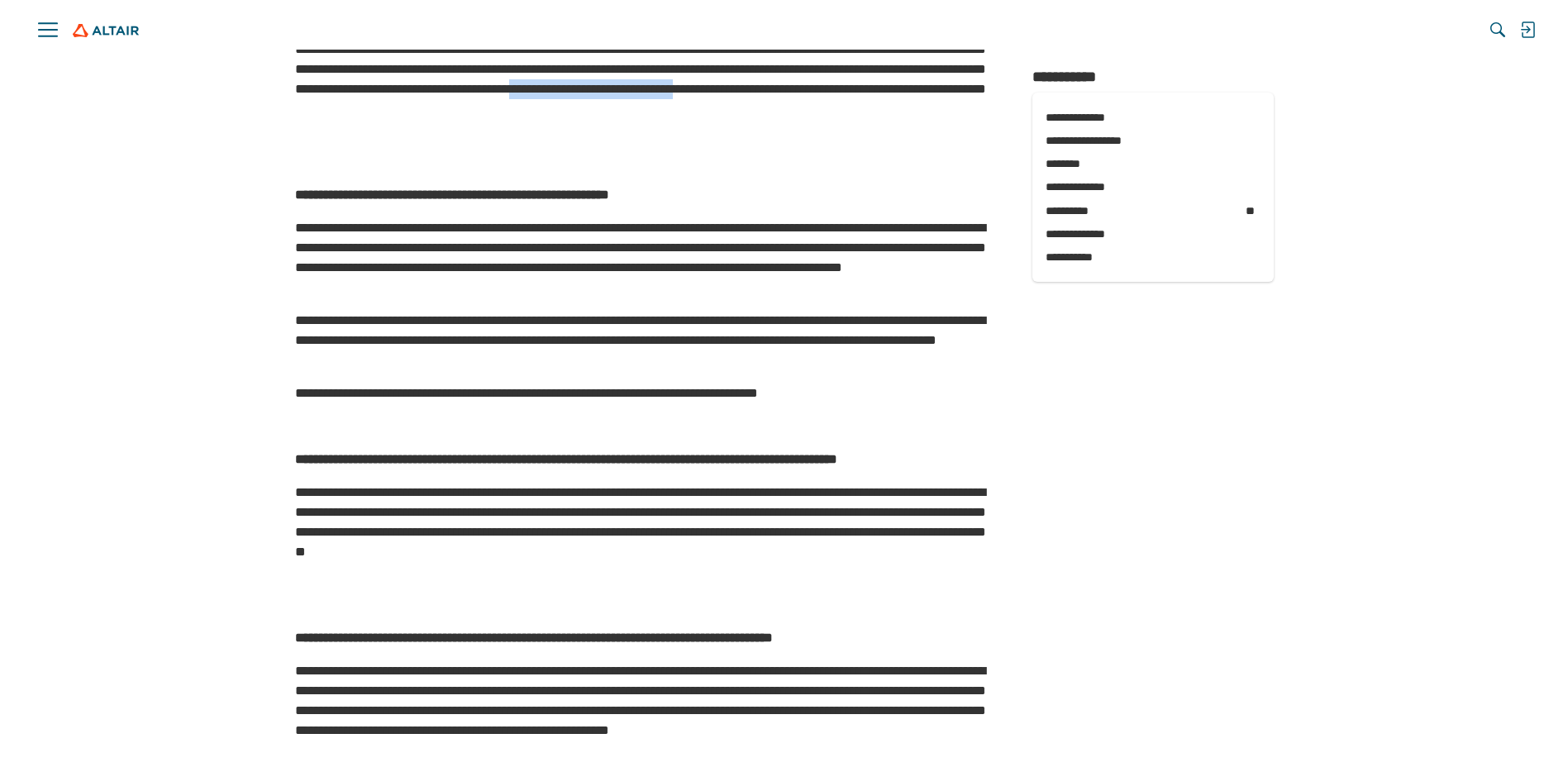 drag, startPoint x: 591, startPoint y: 458, endPoint x: 834, endPoint y: 462, distance: 243.0329 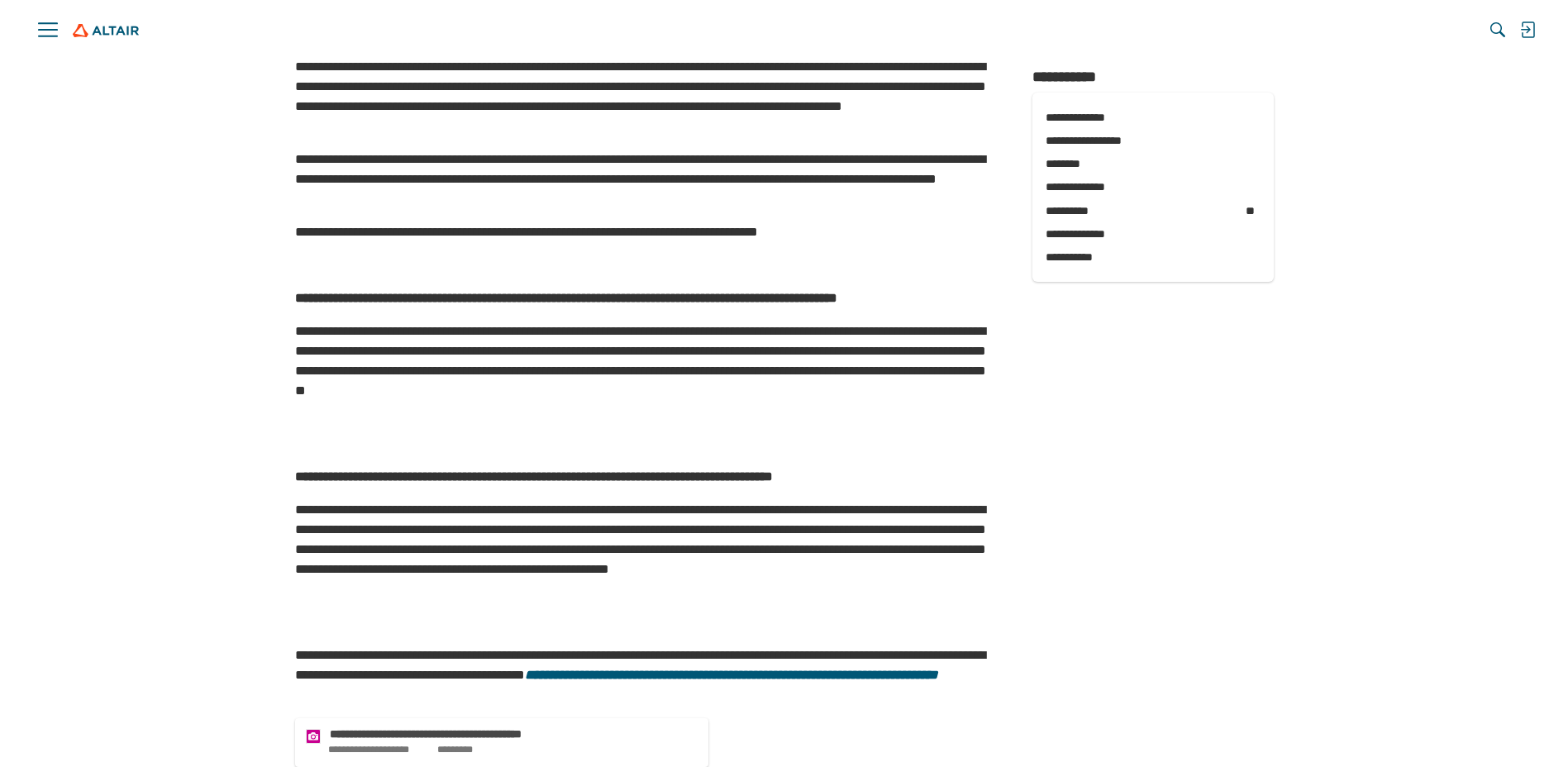 scroll, scrollTop: 744, scrollLeft: 0, axis: vertical 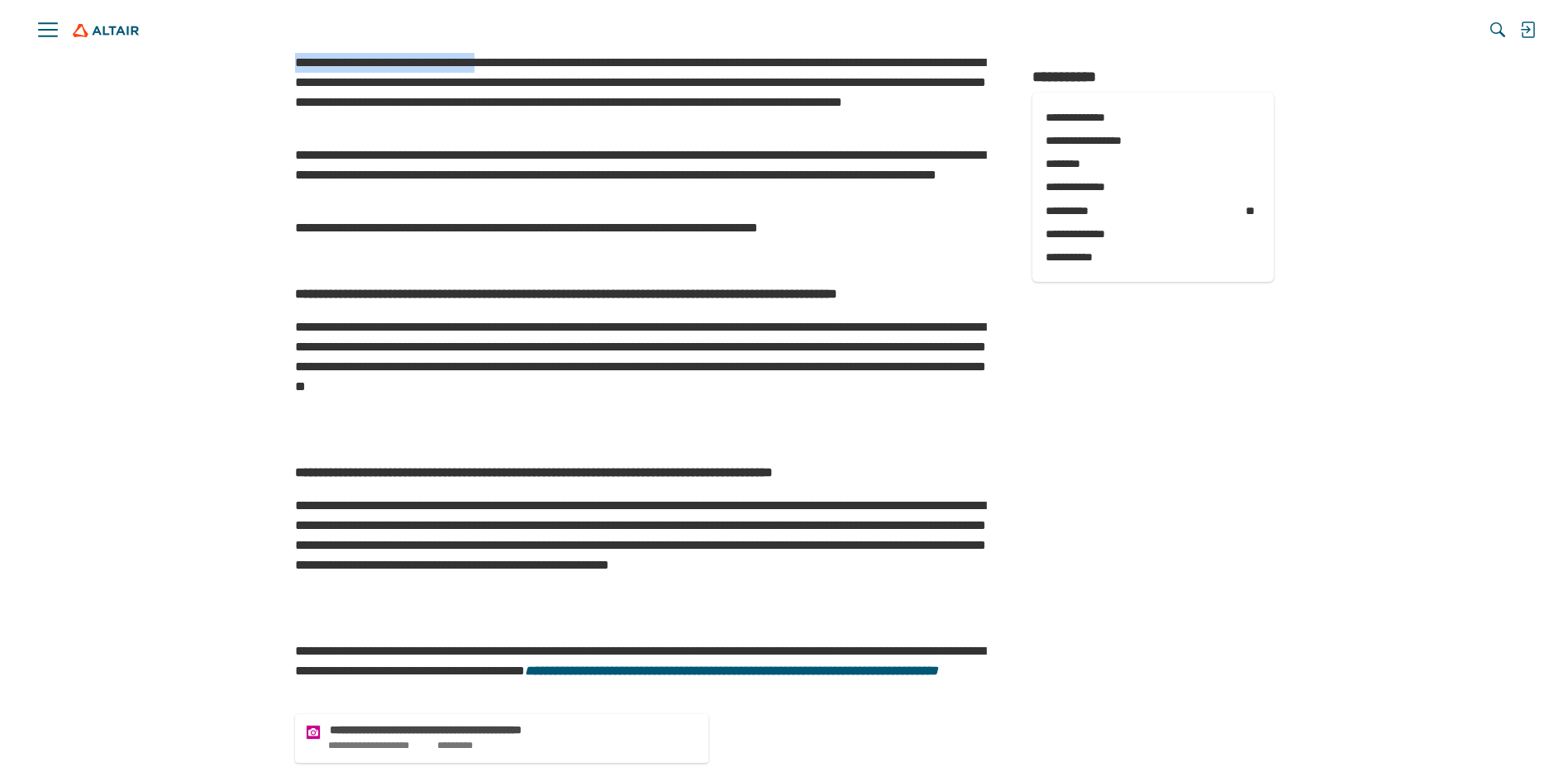 drag, startPoint x: 359, startPoint y: 386, endPoint x: 531, endPoint y: 398, distance: 172.4181 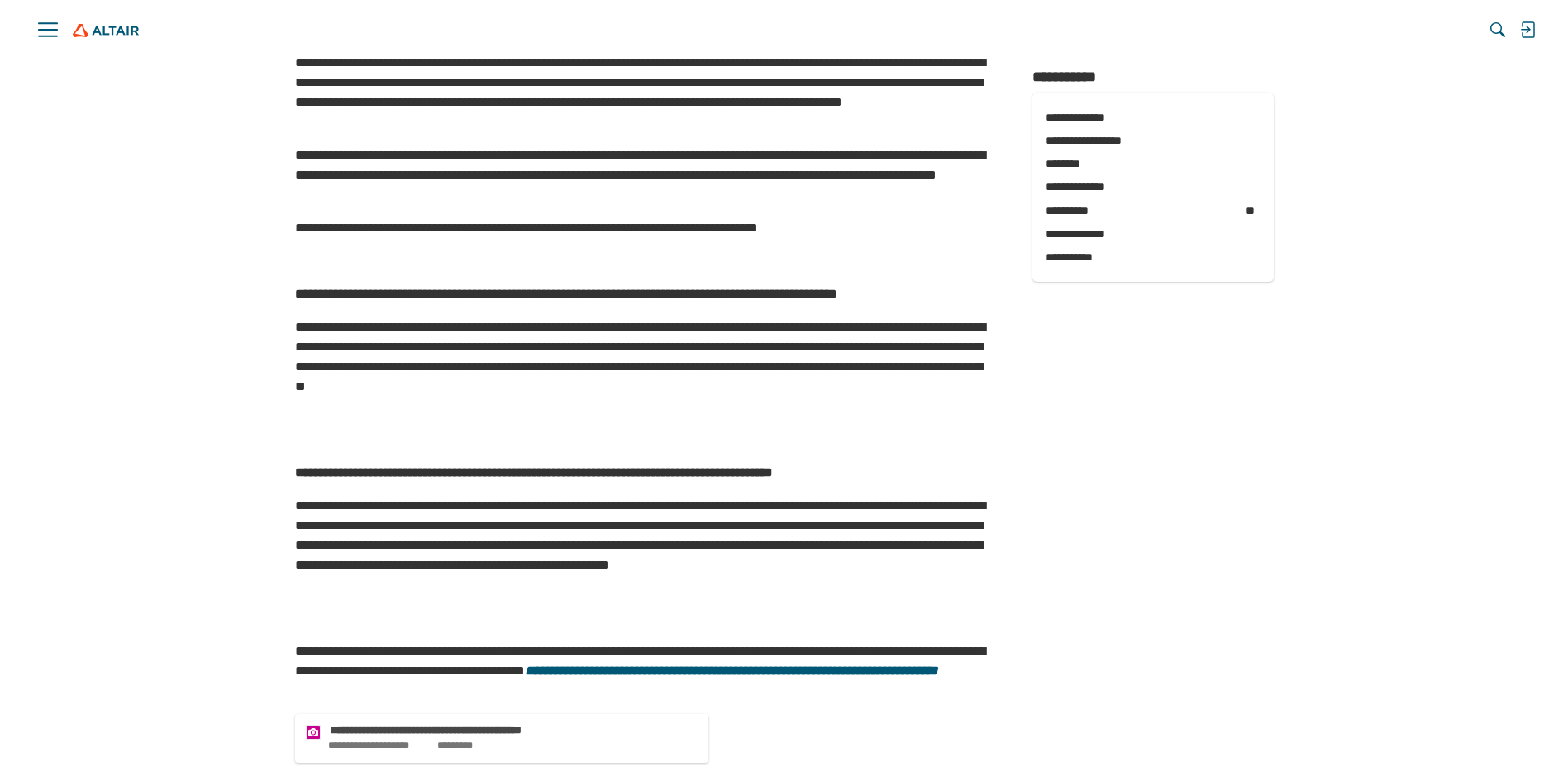 click on "**********" at bounding box center [647, 93] 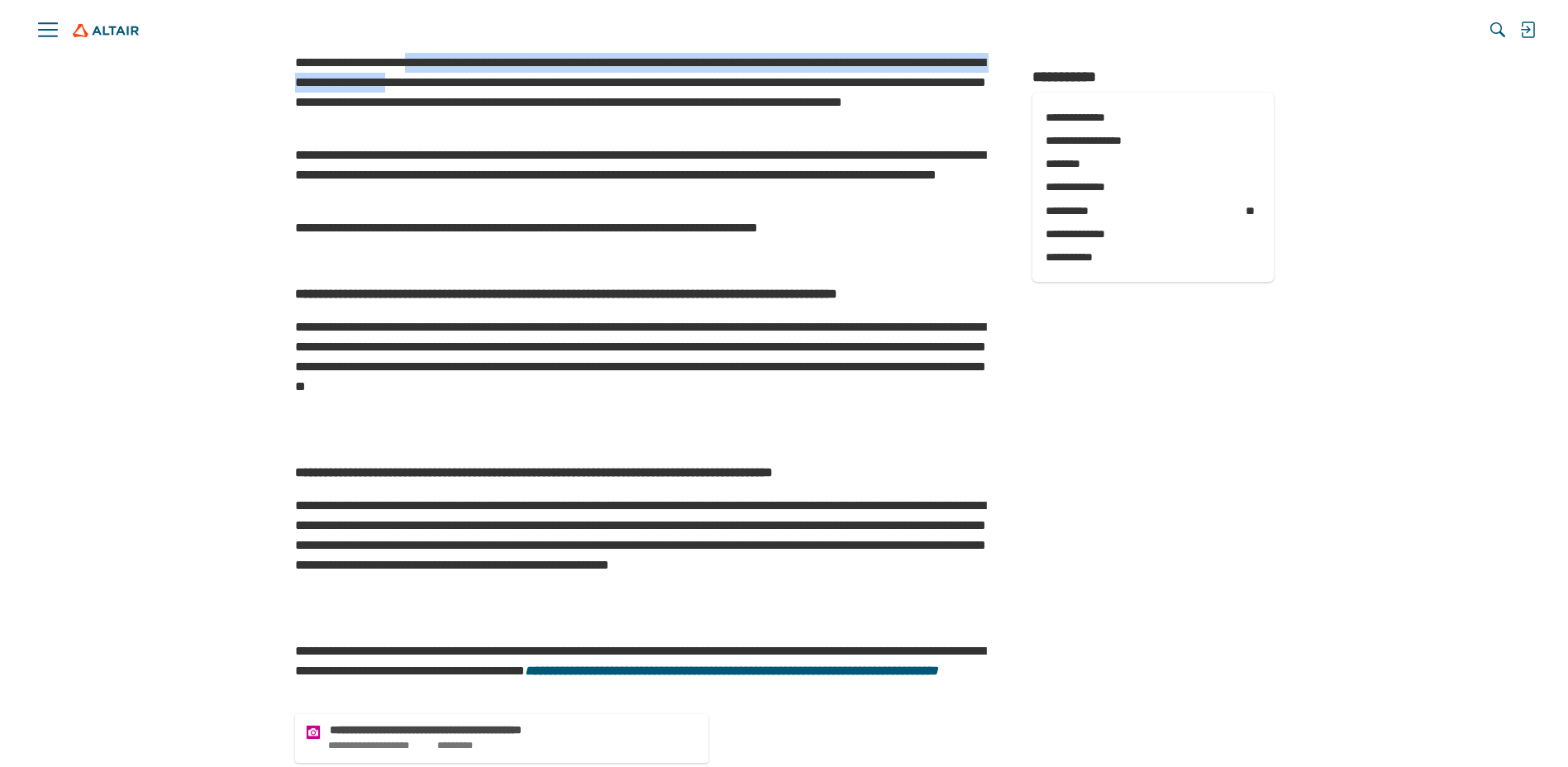 drag, startPoint x: 450, startPoint y: 424, endPoint x: 641, endPoint y: 438, distance: 191.5124 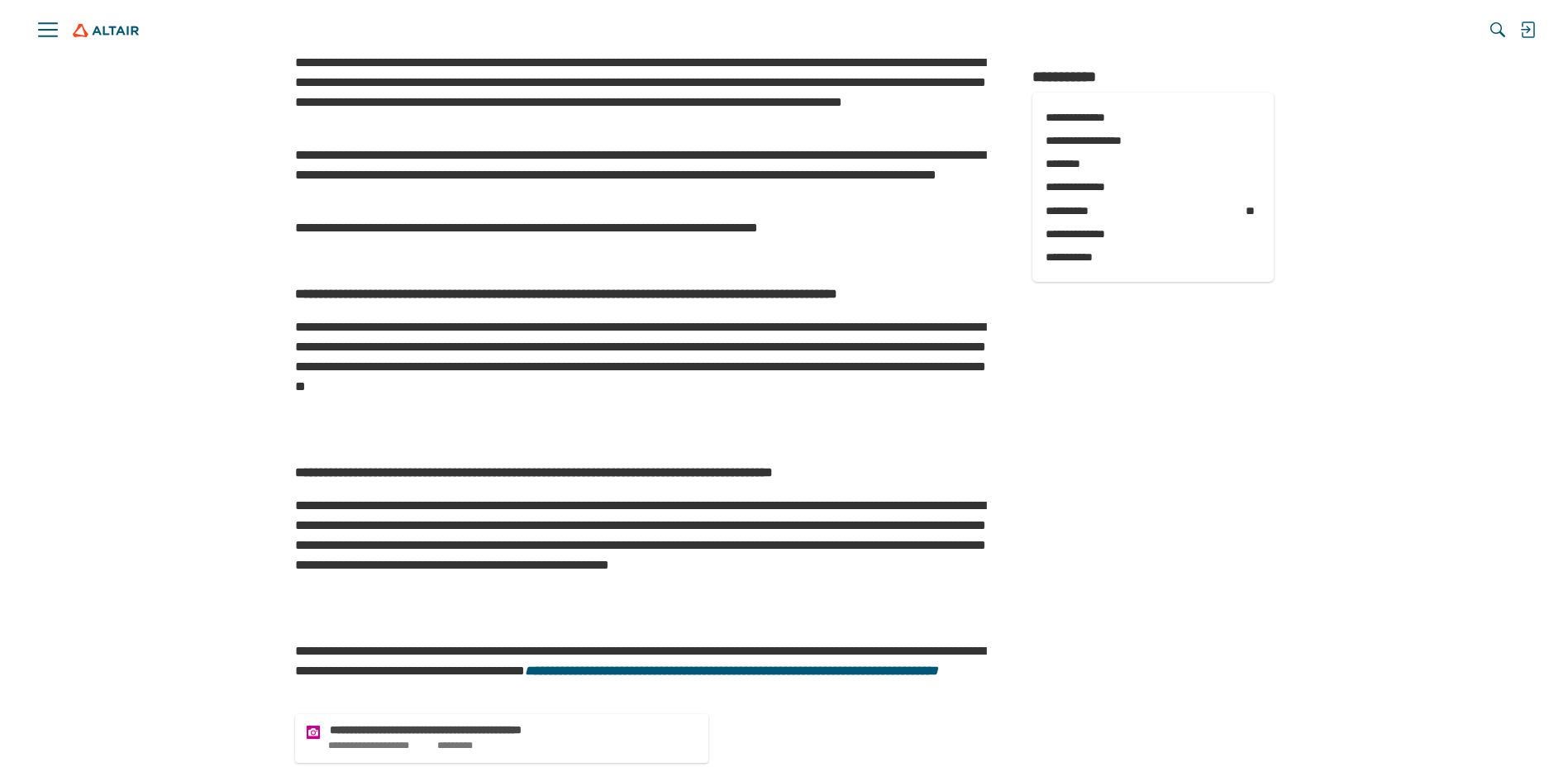 click on "**********" at bounding box center (647, 93) 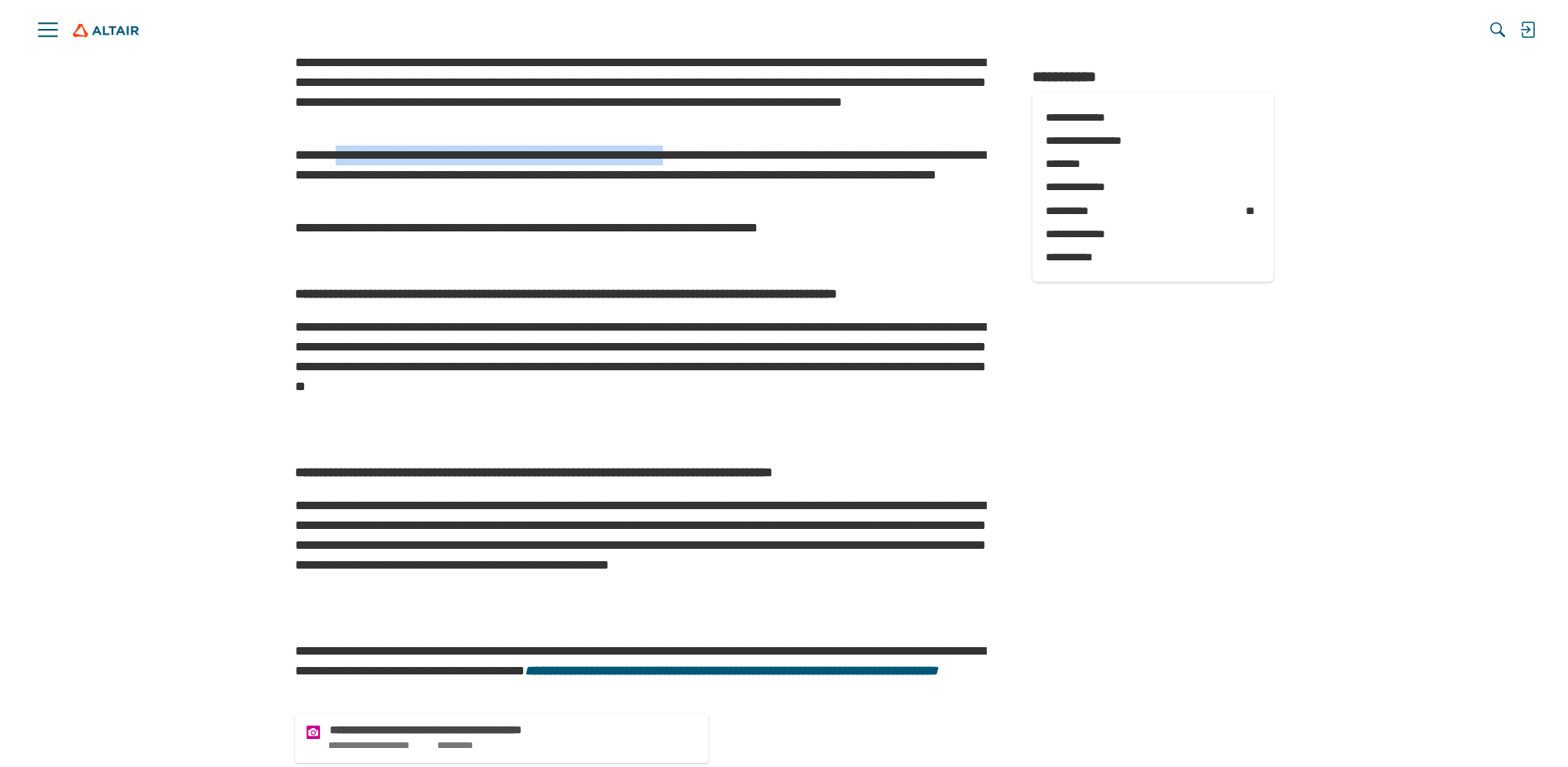 drag, startPoint x: 384, startPoint y: 504, endPoint x: 779, endPoint y: 512, distance: 395.081 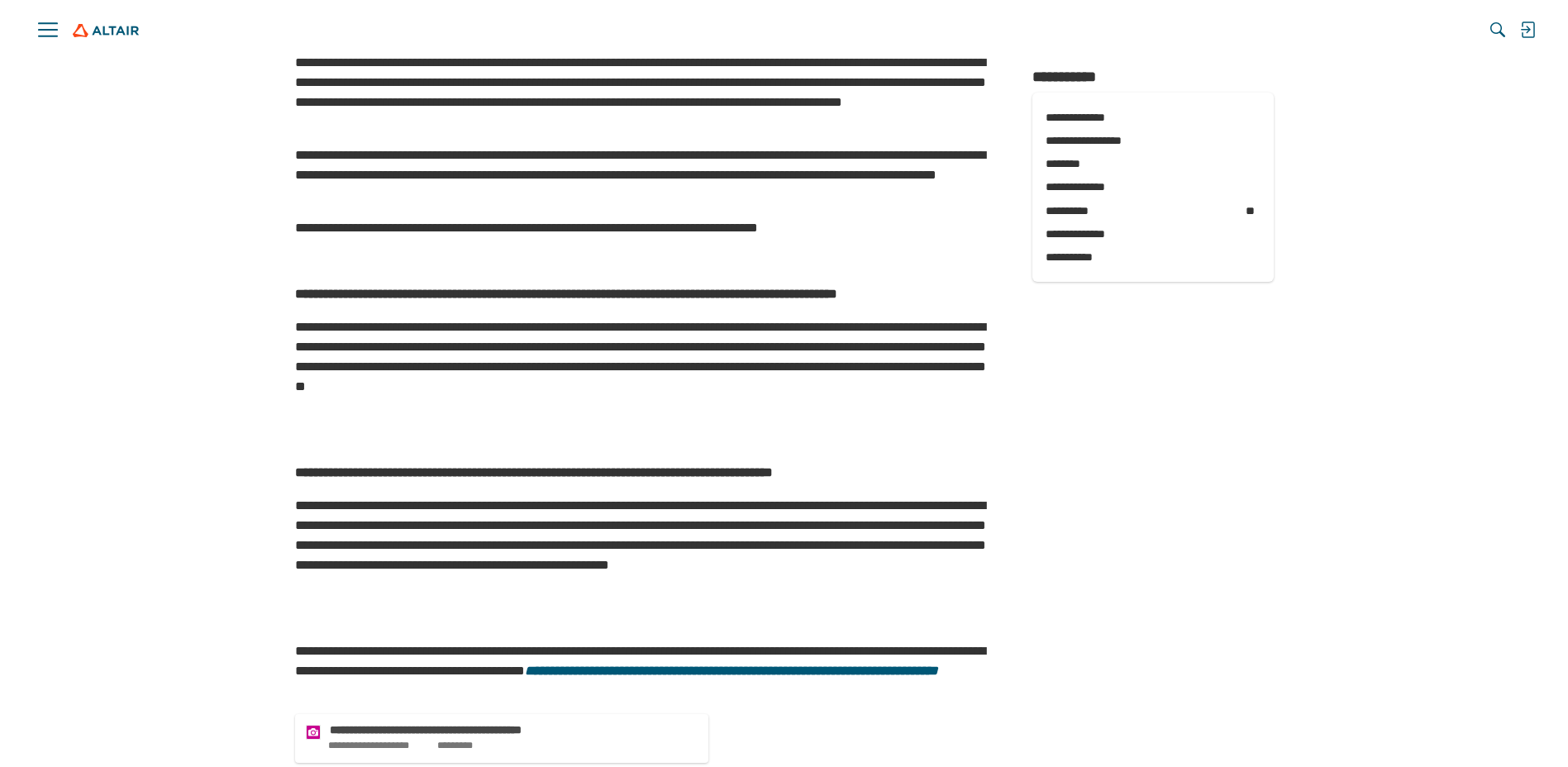 click on "**********" at bounding box center [647, 175] 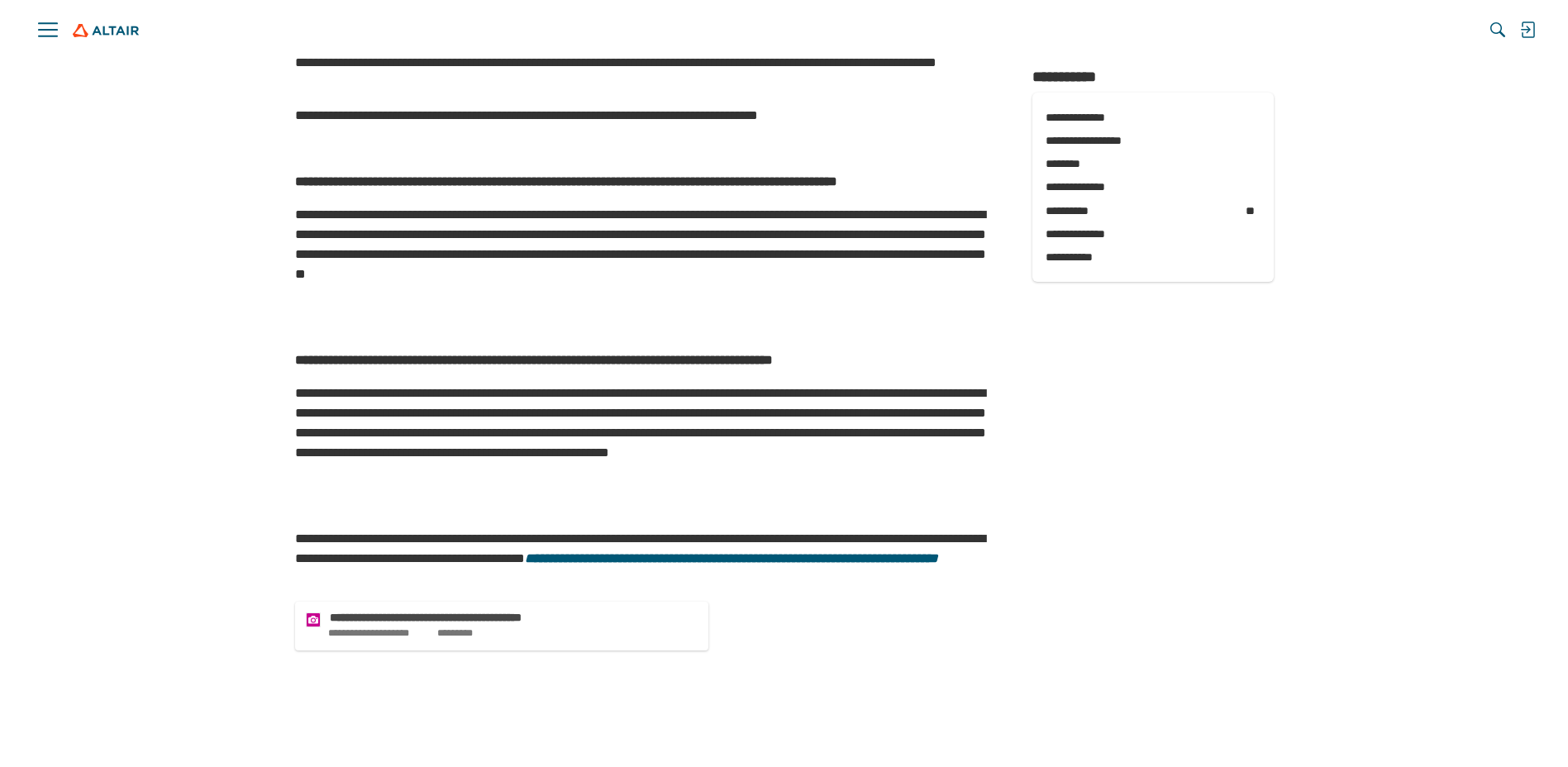 scroll, scrollTop: 909, scrollLeft: 0, axis: vertical 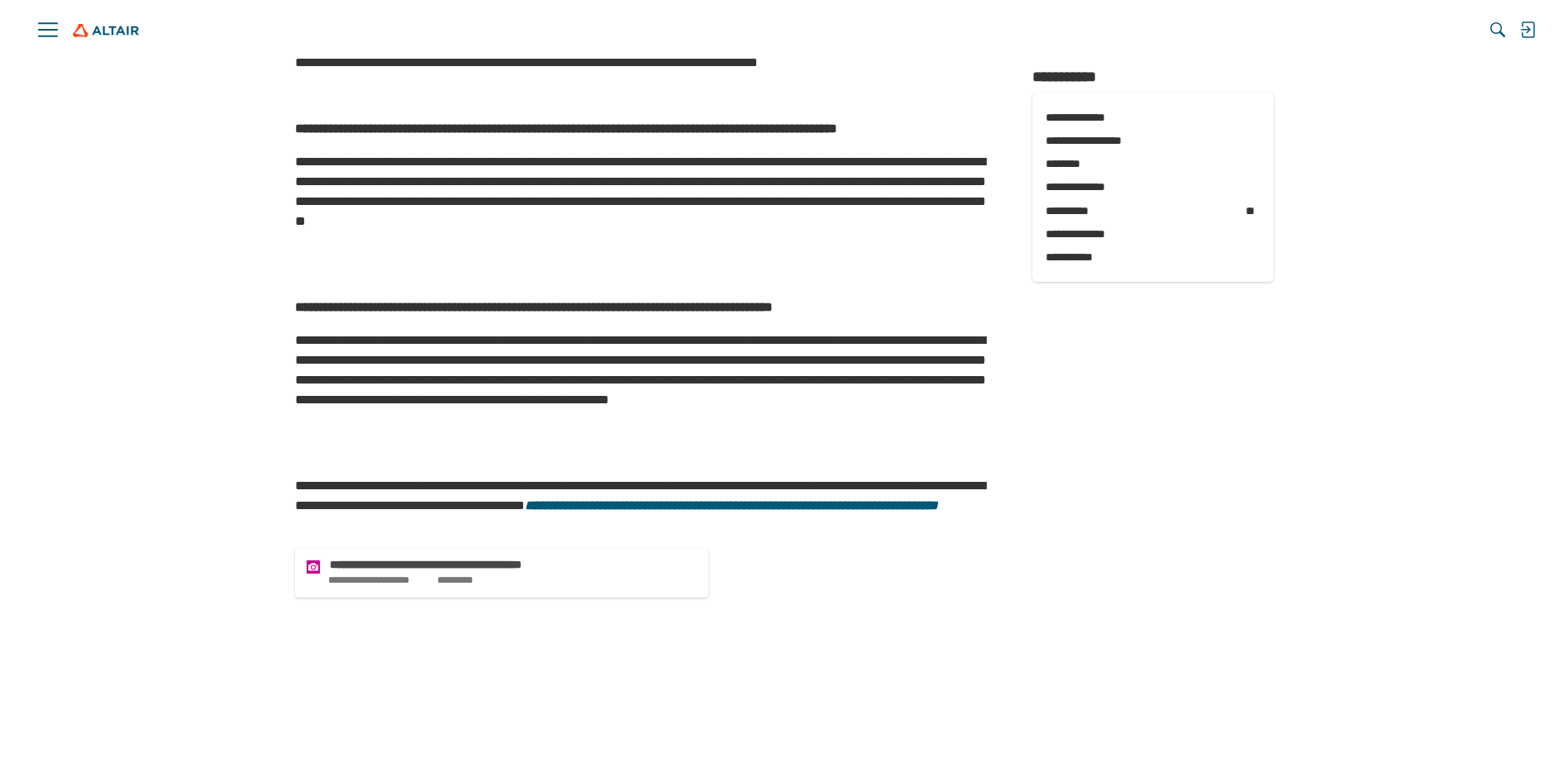 drag, startPoint x: 361, startPoint y: 292, endPoint x: 832, endPoint y: 294, distance: 471.00425 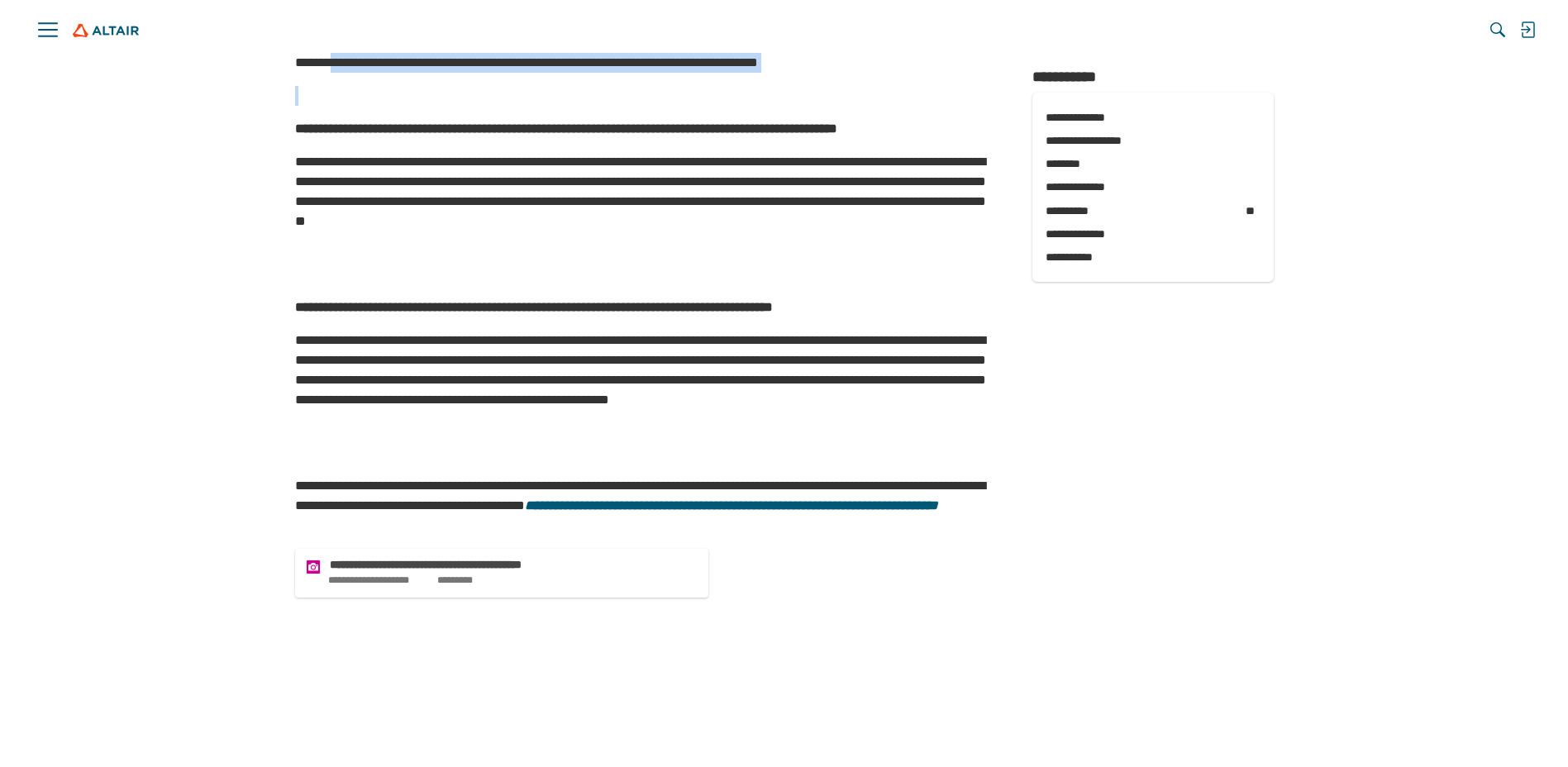 drag, startPoint x: 336, startPoint y: 412, endPoint x: 580, endPoint y: 426, distance: 244.40131 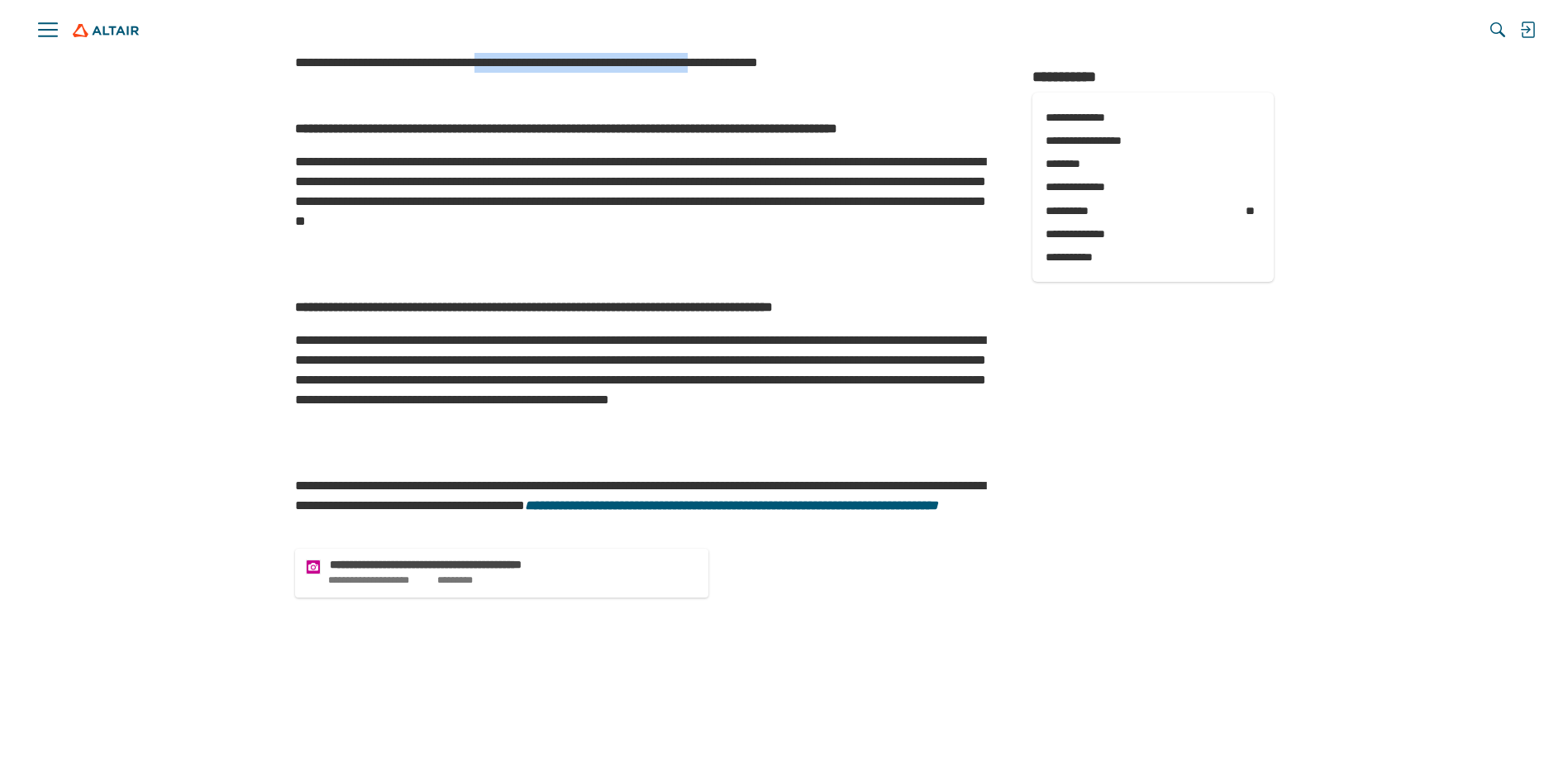drag, startPoint x: 525, startPoint y: 421, endPoint x: 789, endPoint y: 421, distance: 264 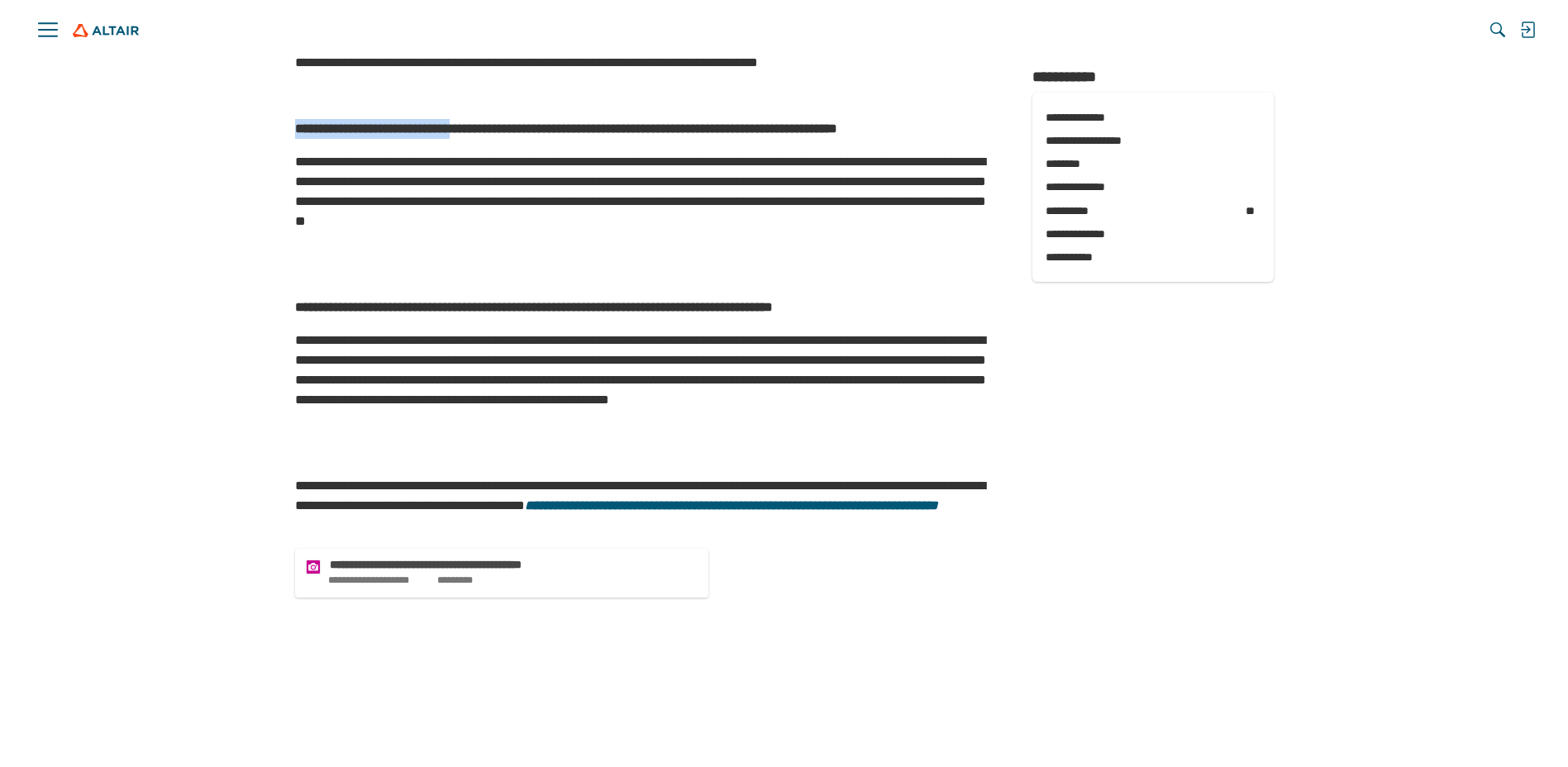 drag, startPoint x: 296, startPoint y: 478, endPoint x: 508, endPoint y: 483, distance: 212.05895 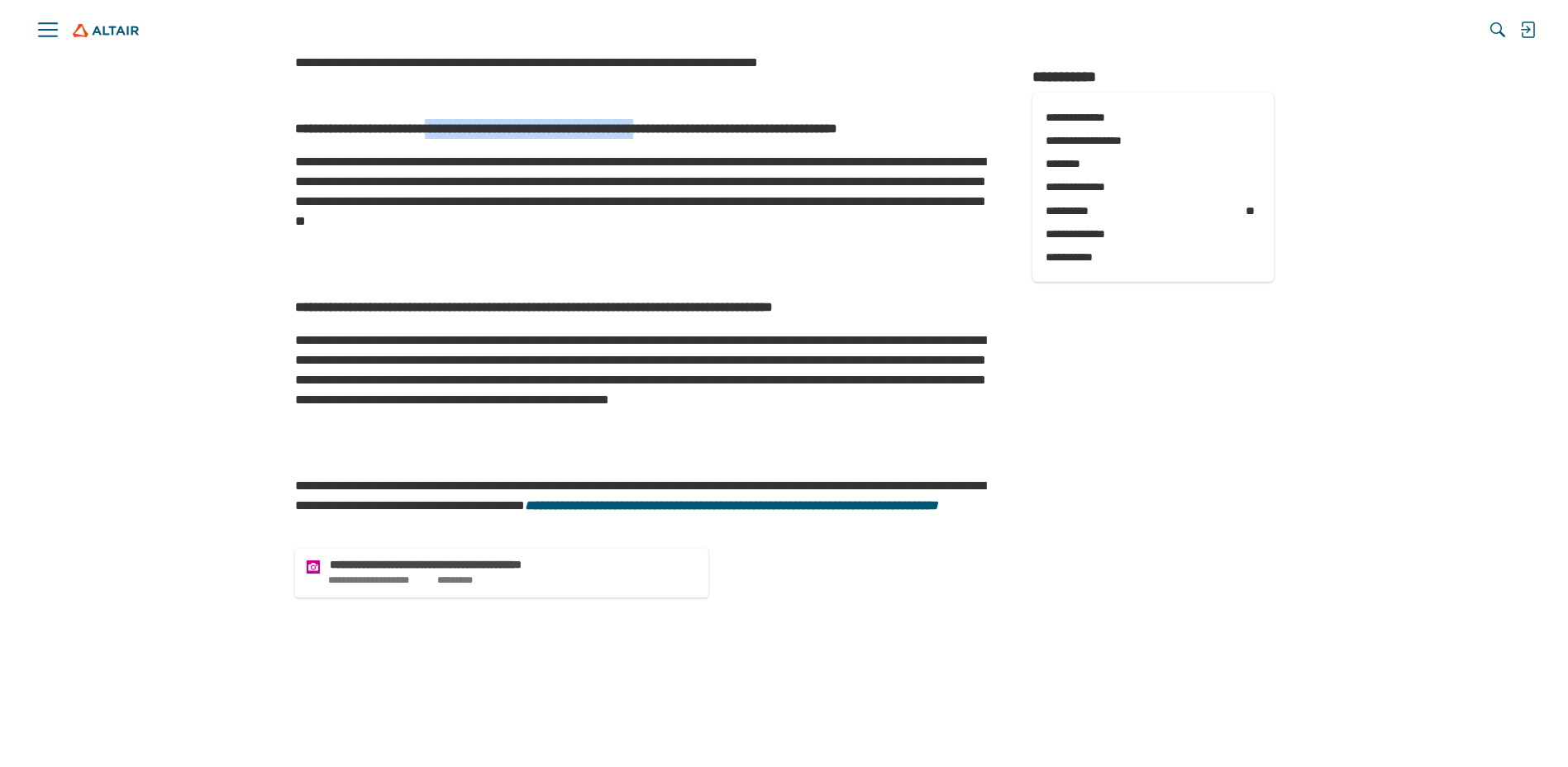 drag, startPoint x: 474, startPoint y: 484, endPoint x: 763, endPoint y: 481, distance: 289.0156 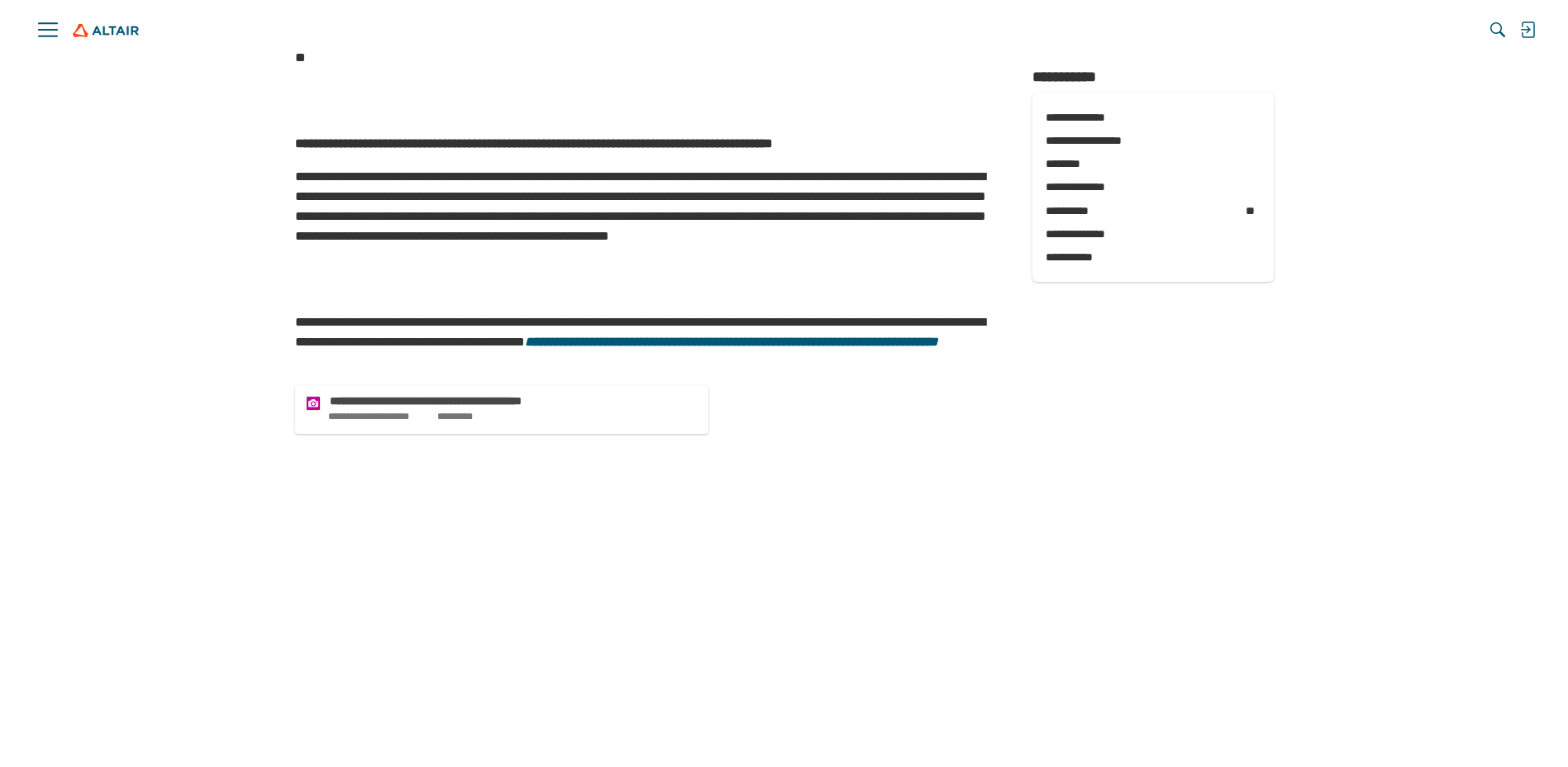 scroll, scrollTop: 1074, scrollLeft: 0, axis: vertical 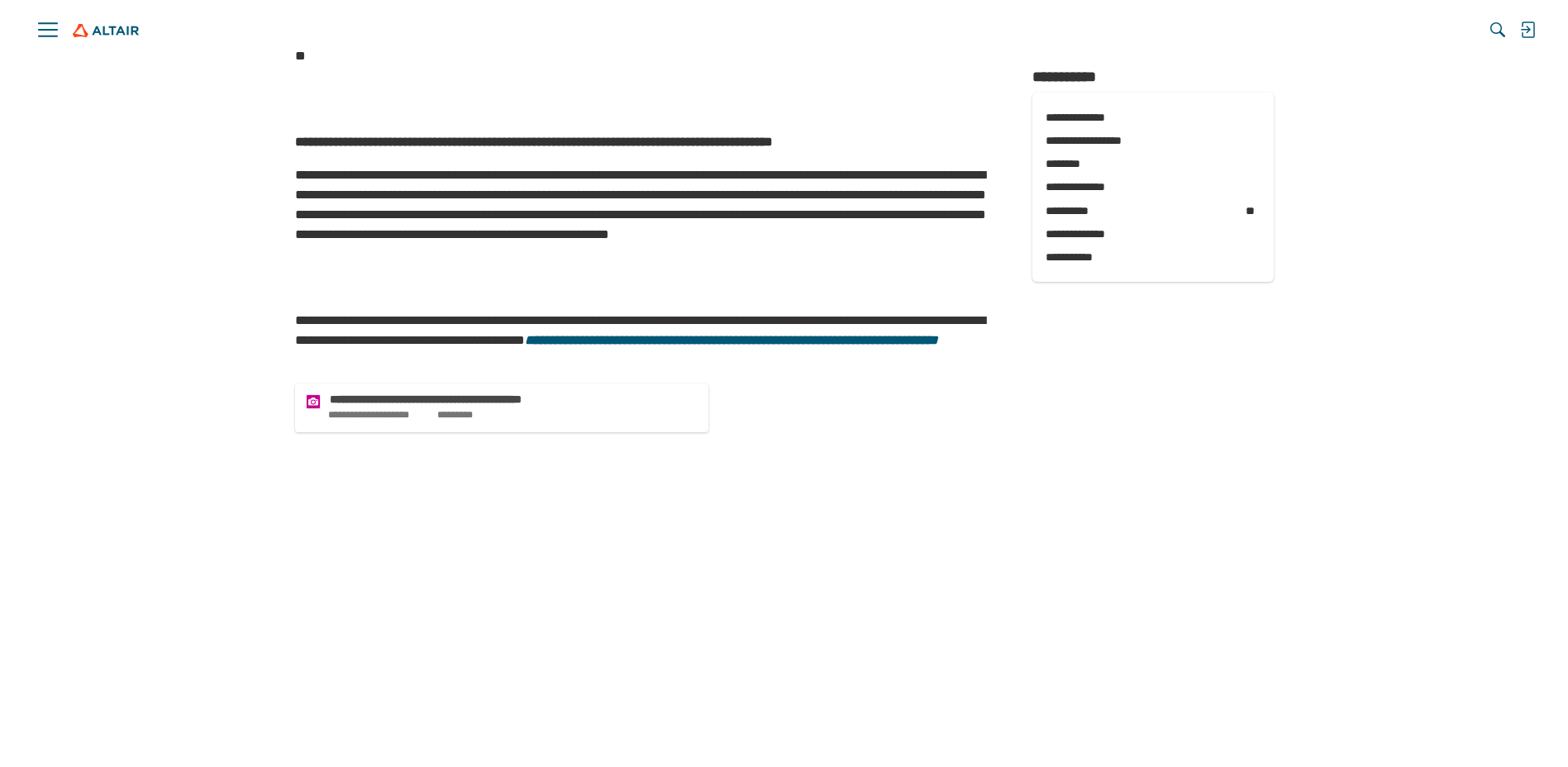 drag, startPoint x: 378, startPoint y: 380, endPoint x: 512, endPoint y: 388, distance: 134.23859 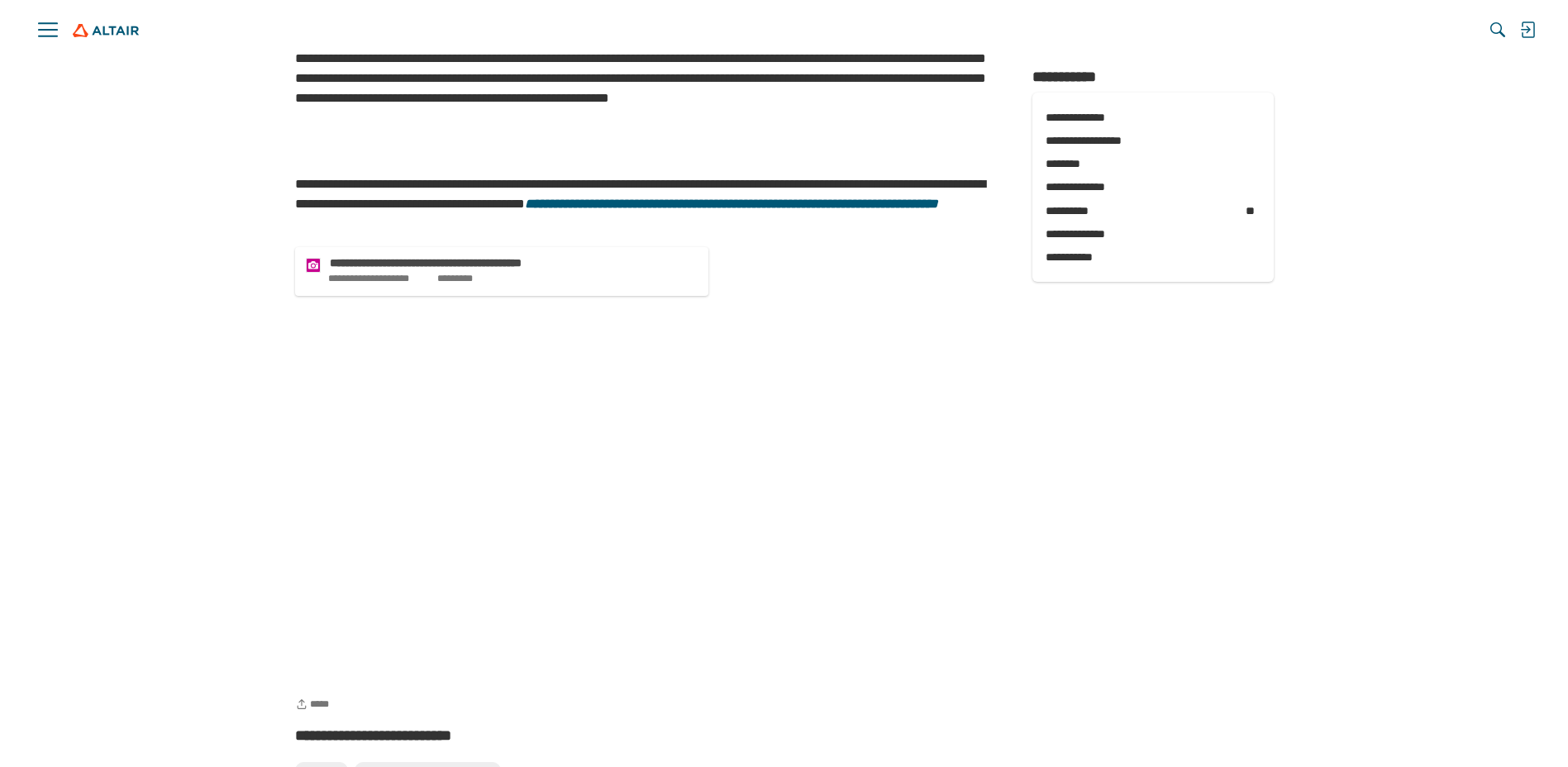 scroll, scrollTop: 1240, scrollLeft: 0, axis: vertical 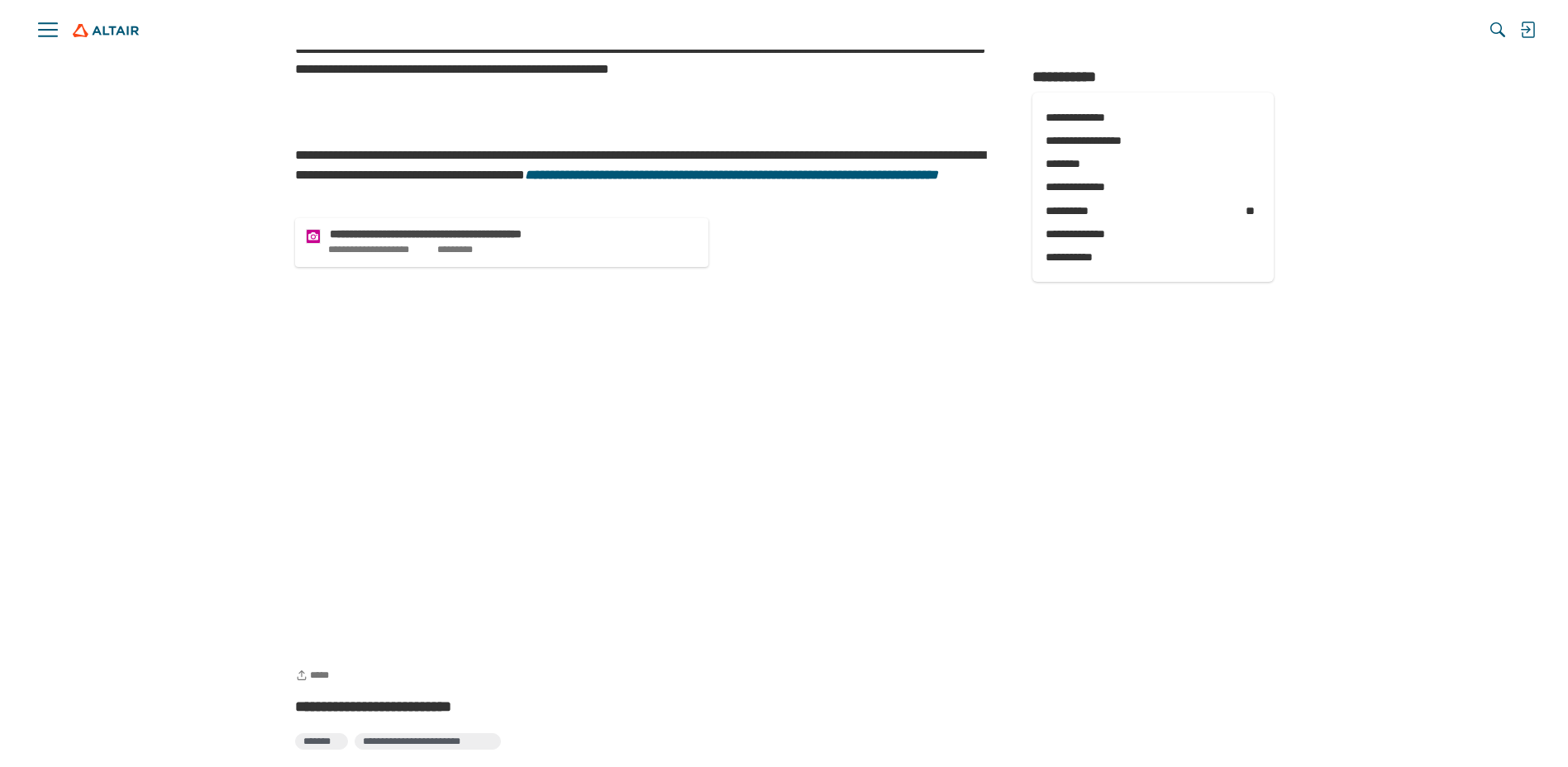 drag, startPoint x: 326, startPoint y: 389, endPoint x: 862, endPoint y: 399, distance: 536.0933 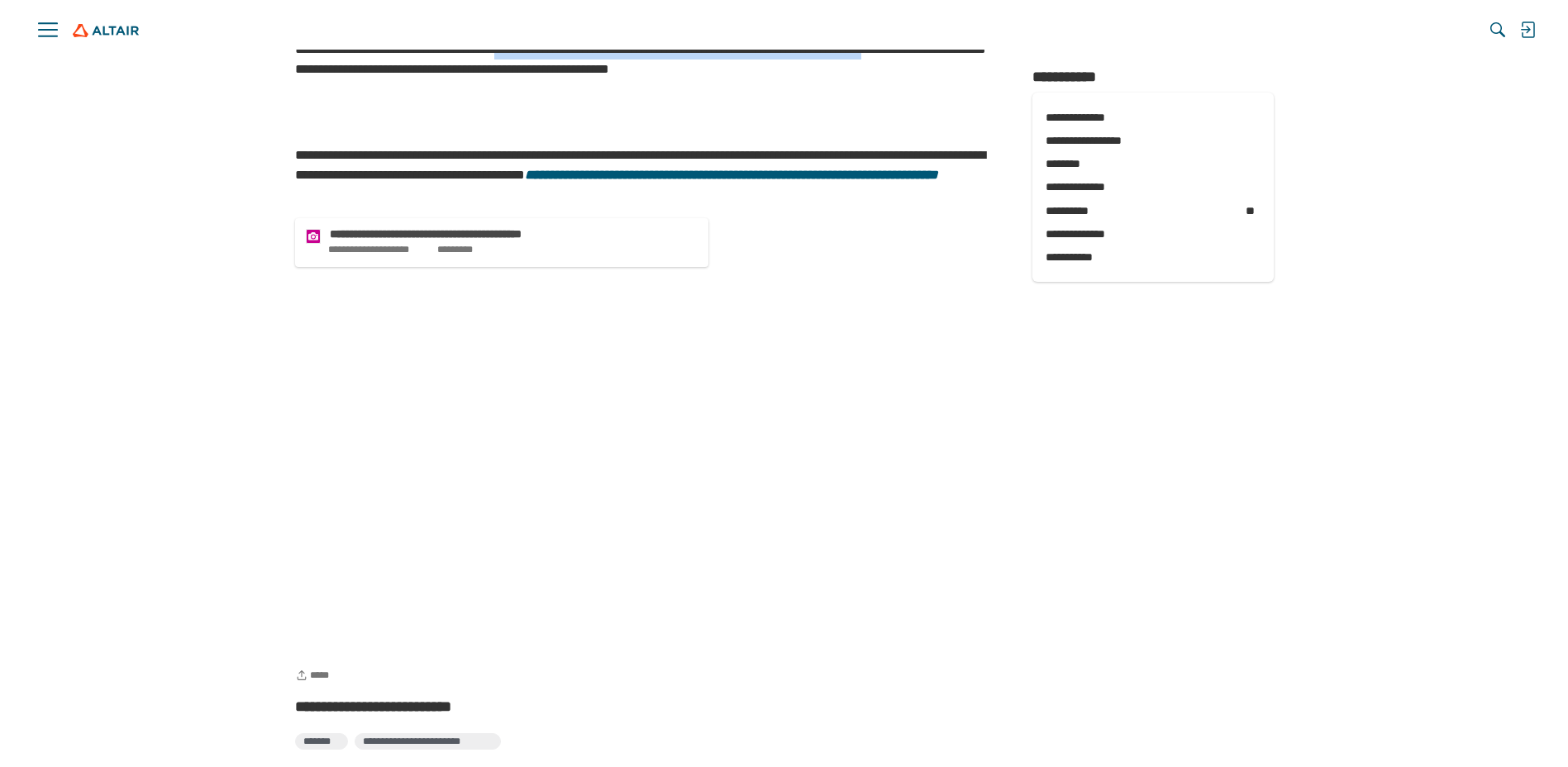 drag, startPoint x: 428, startPoint y: 448, endPoint x: 932, endPoint y: 444, distance: 504.0159 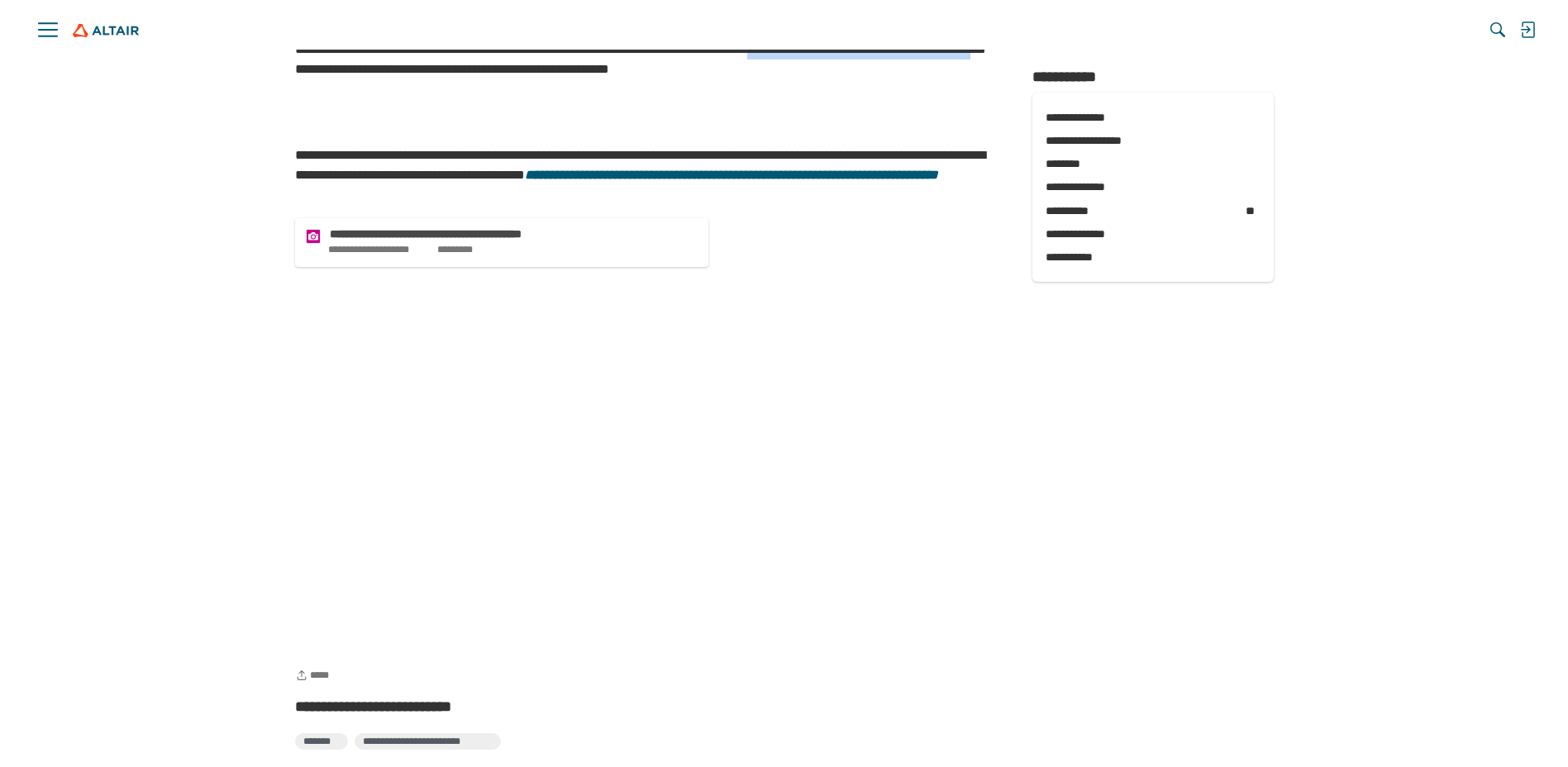 drag, startPoint x: 414, startPoint y: 458, endPoint x: 787, endPoint y: 454, distance: 373.0214 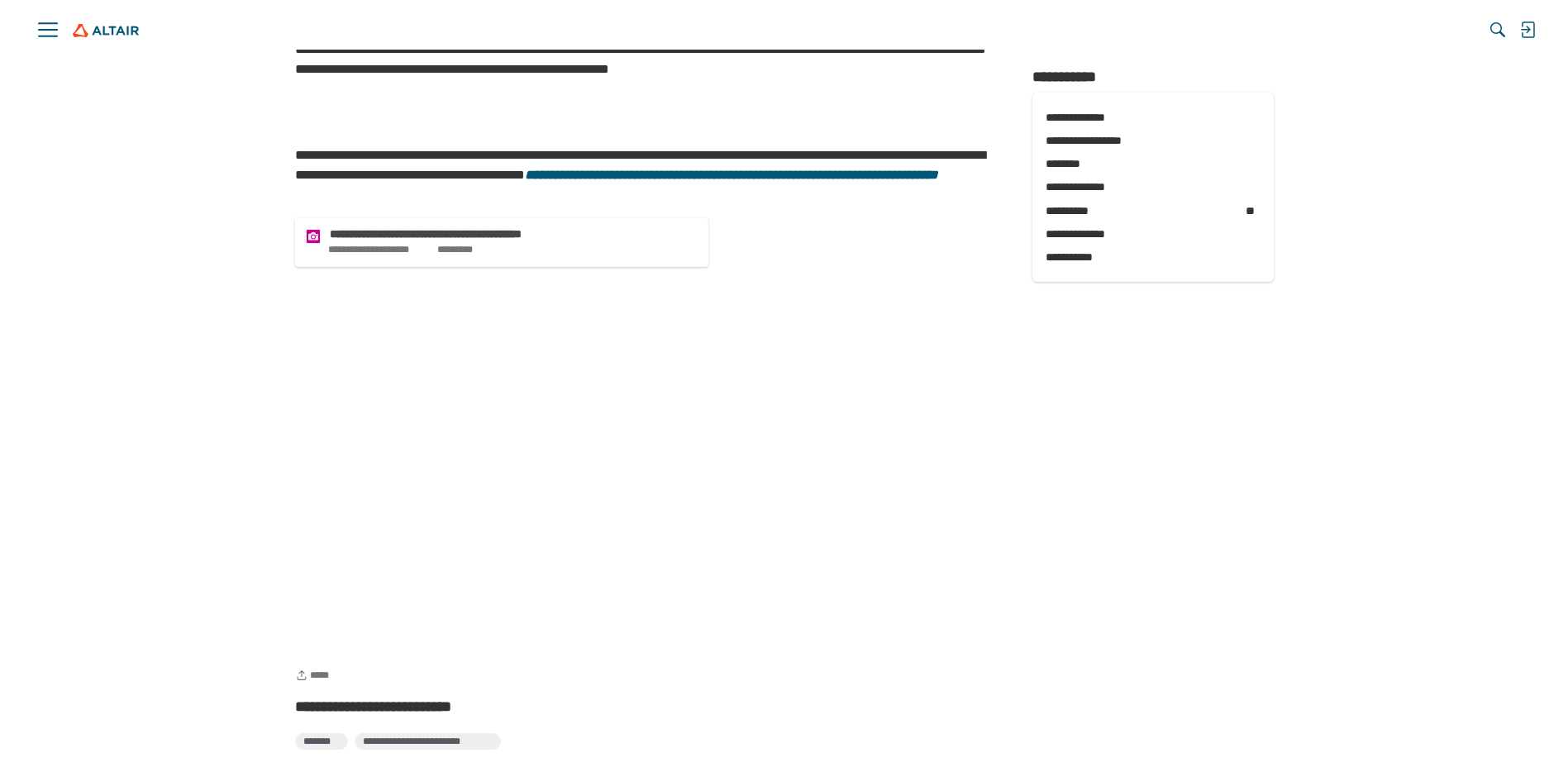 click on "**********" at bounding box center (647, 50) 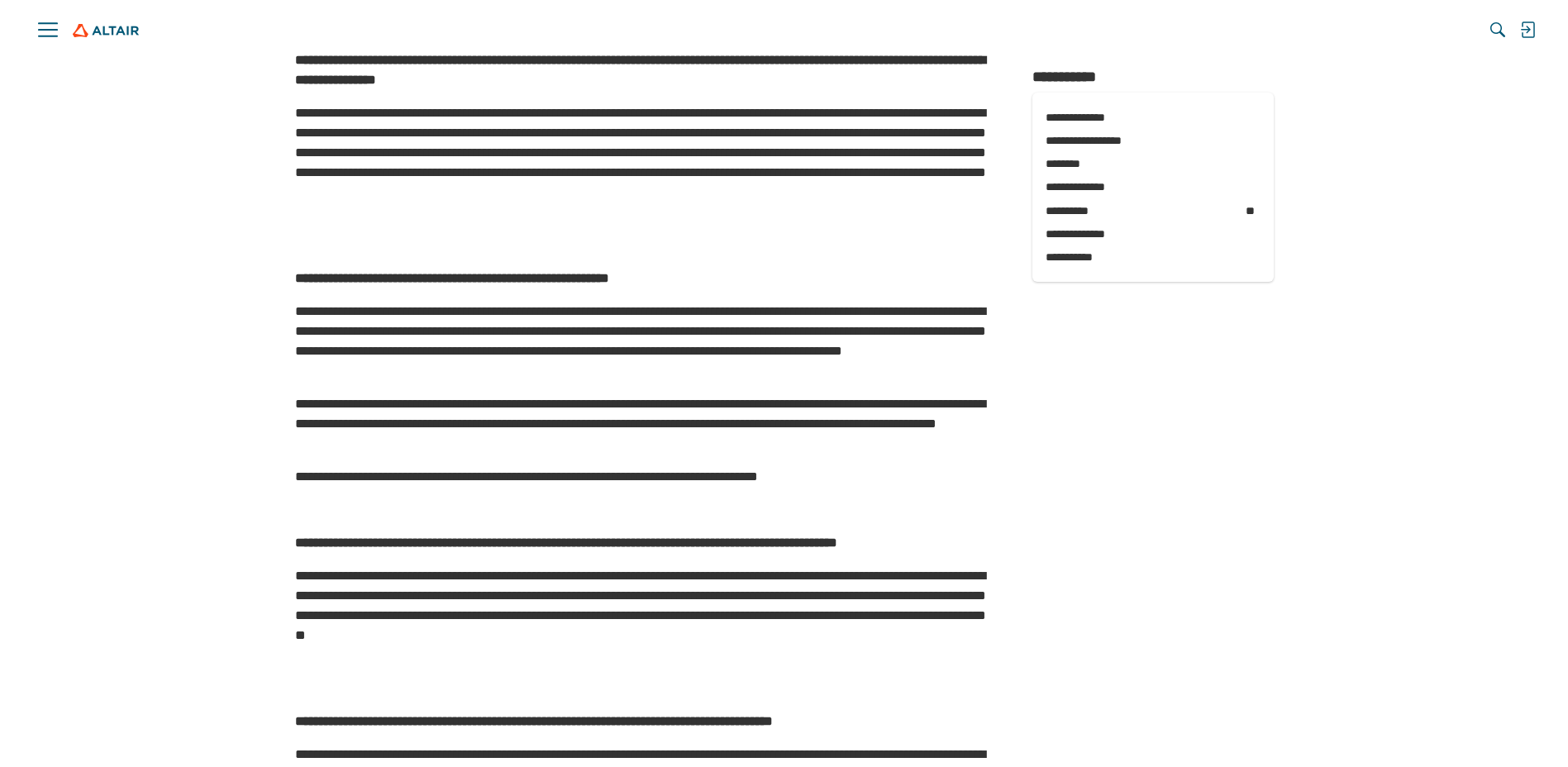 scroll, scrollTop: 496, scrollLeft: 0, axis: vertical 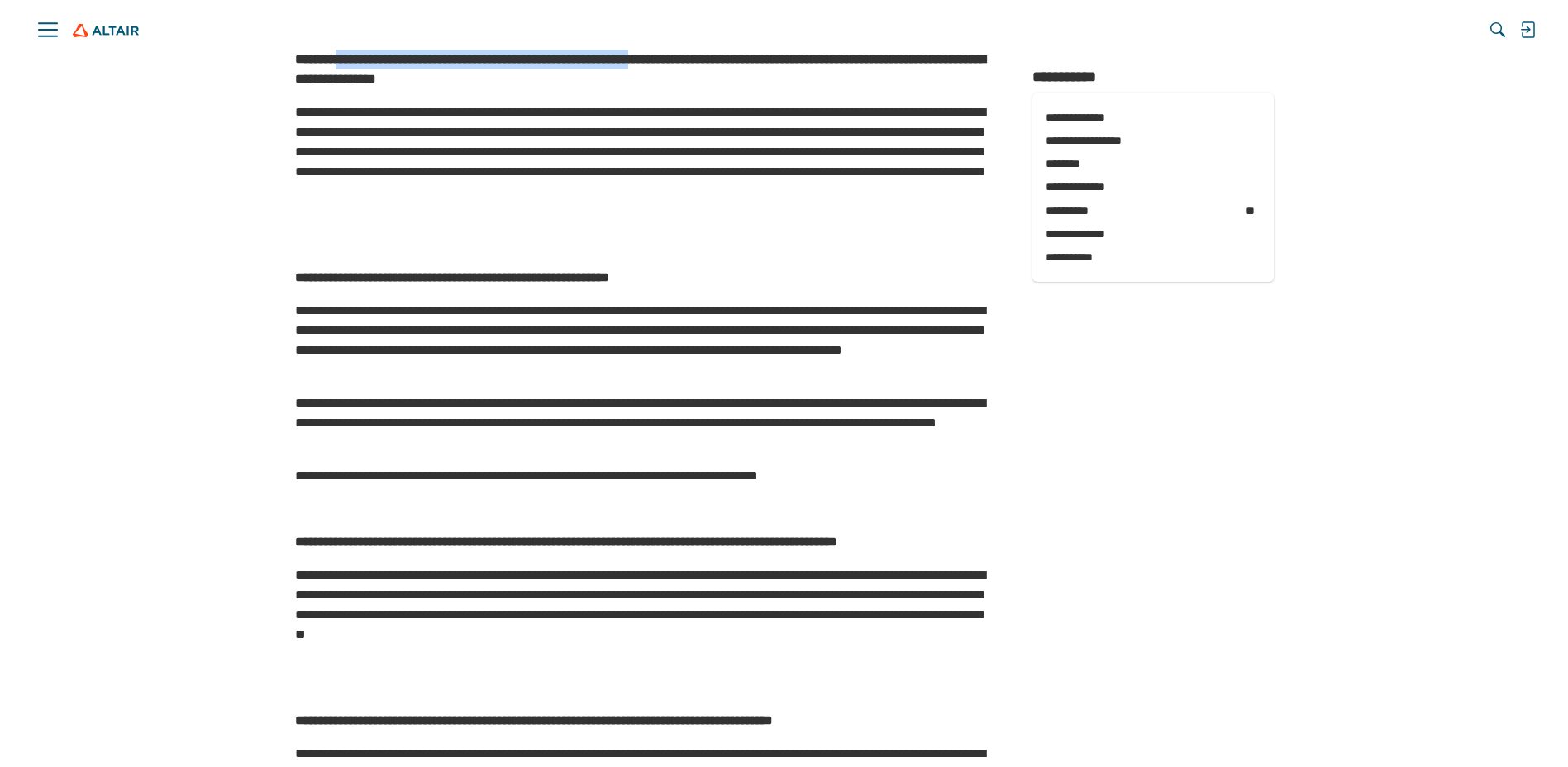 drag, startPoint x: 349, startPoint y: 424, endPoint x: 810, endPoint y: 422, distance: 461.0043 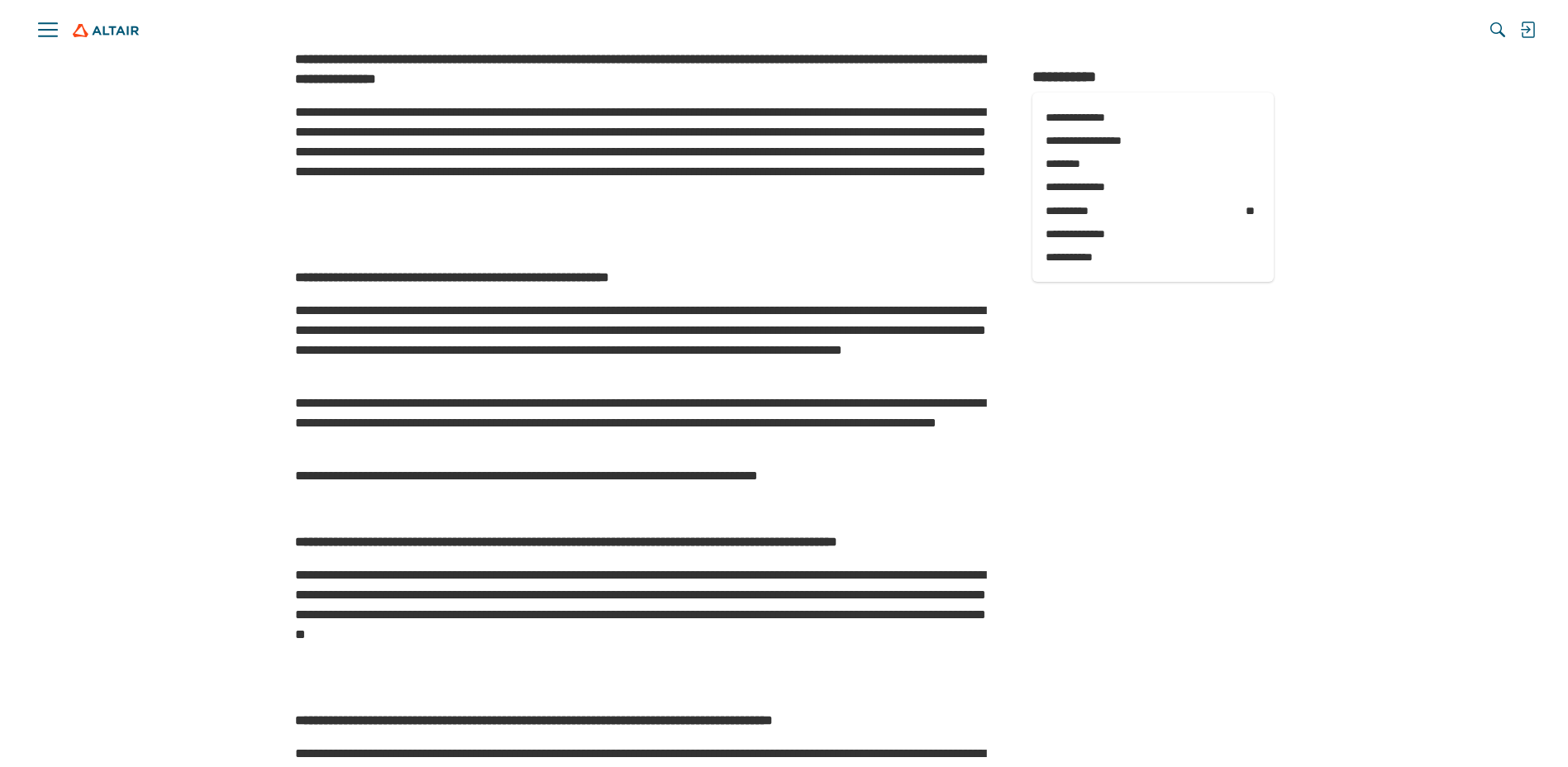 click on "**********" at bounding box center (647, 69) 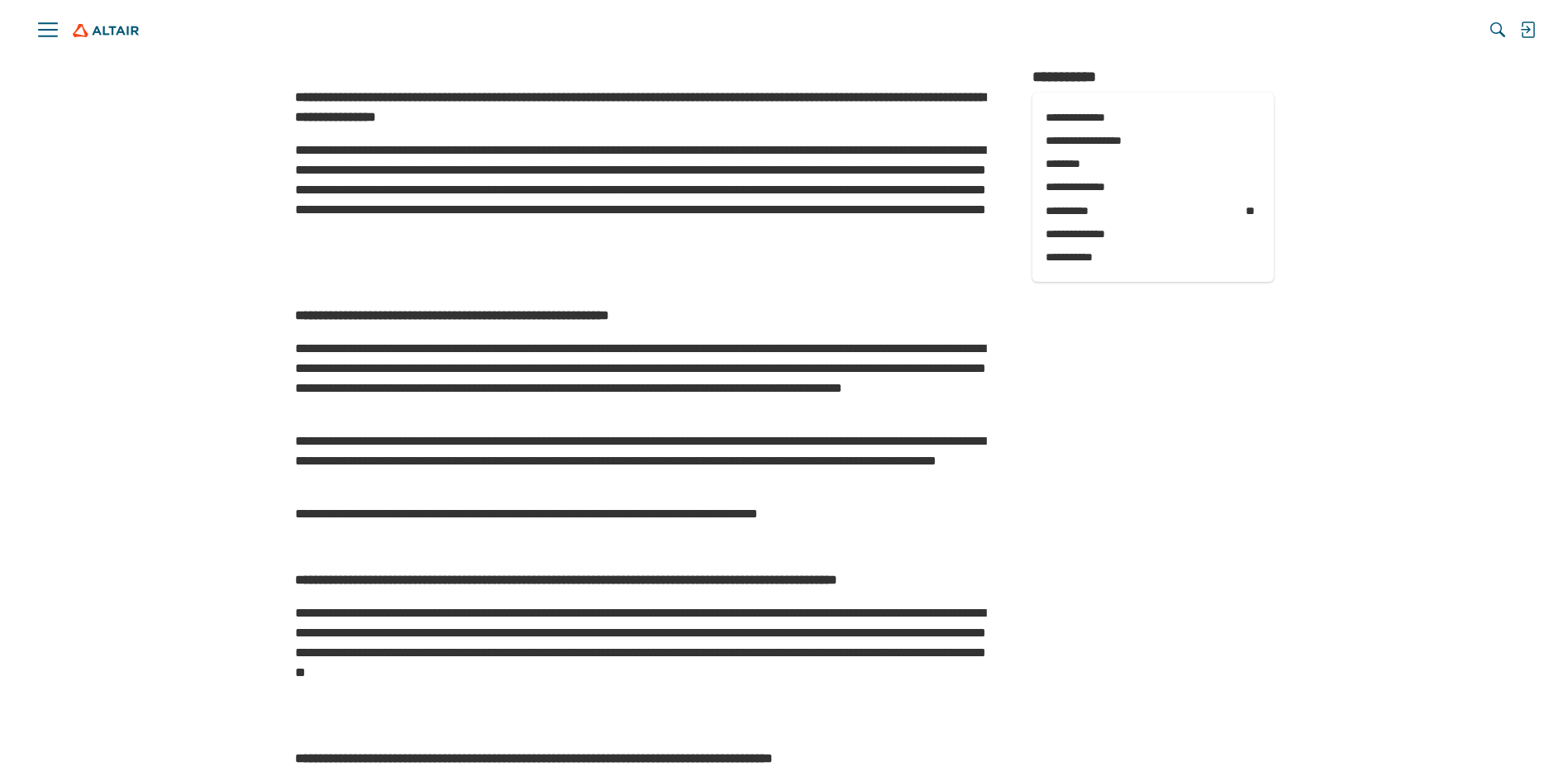 scroll, scrollTop: 413, scrollLeft: 0, axis: vertical 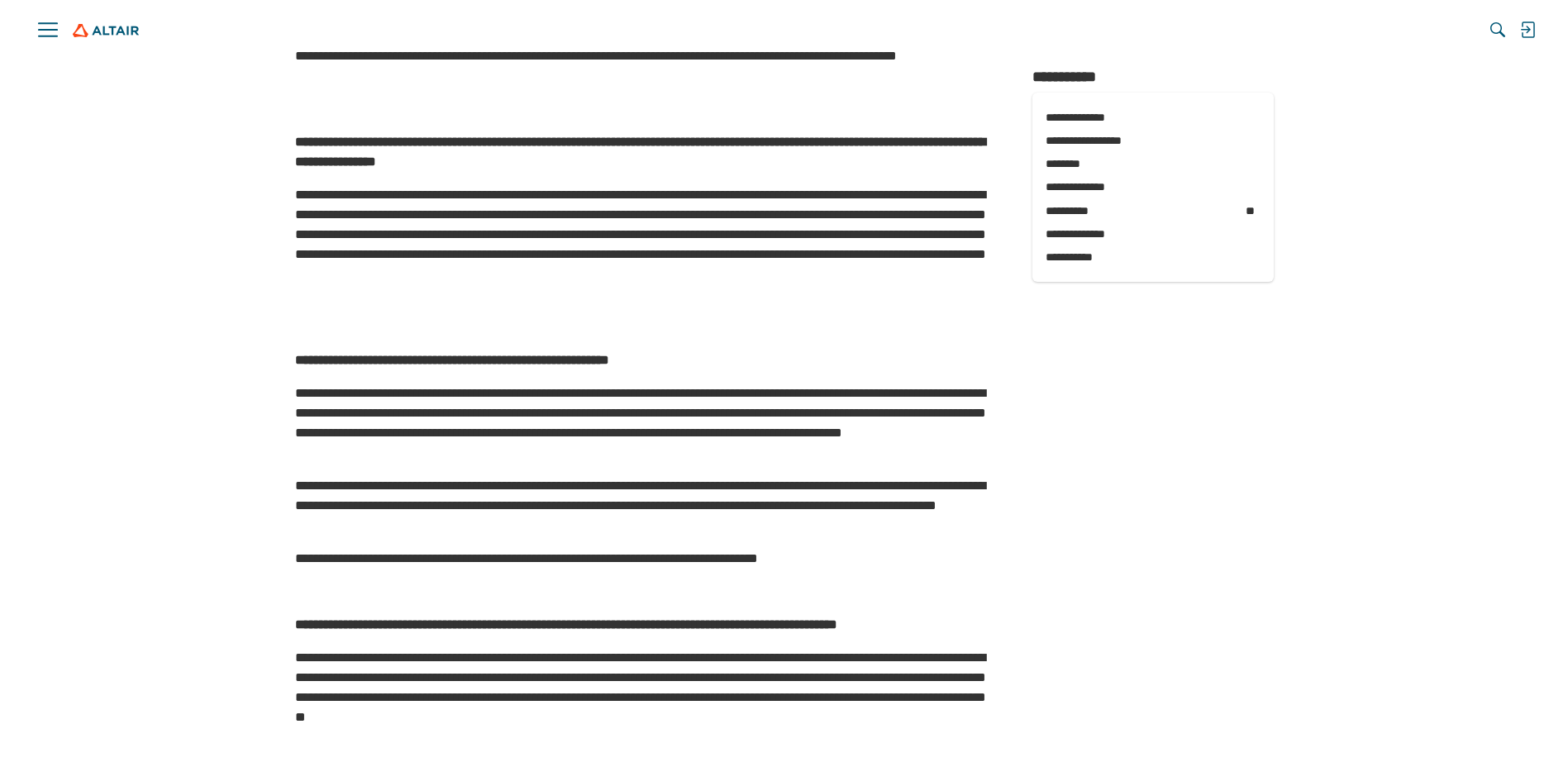 click on "**********" at bounding box center (647, -17) 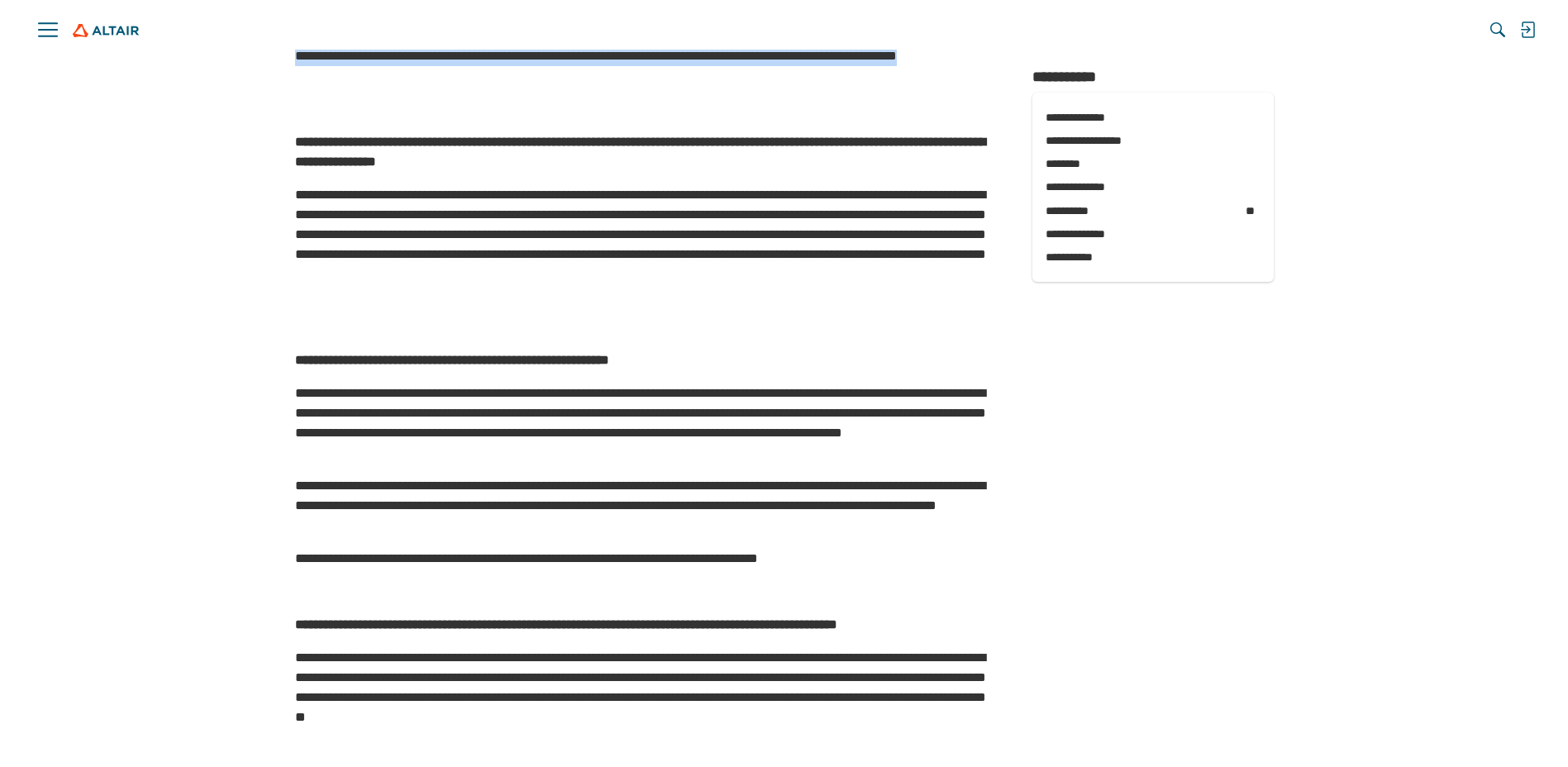drag, startPoint x: 966, startPoint y: 432, endPoint x: 270, endPoint y: 327, distance: 703.8757 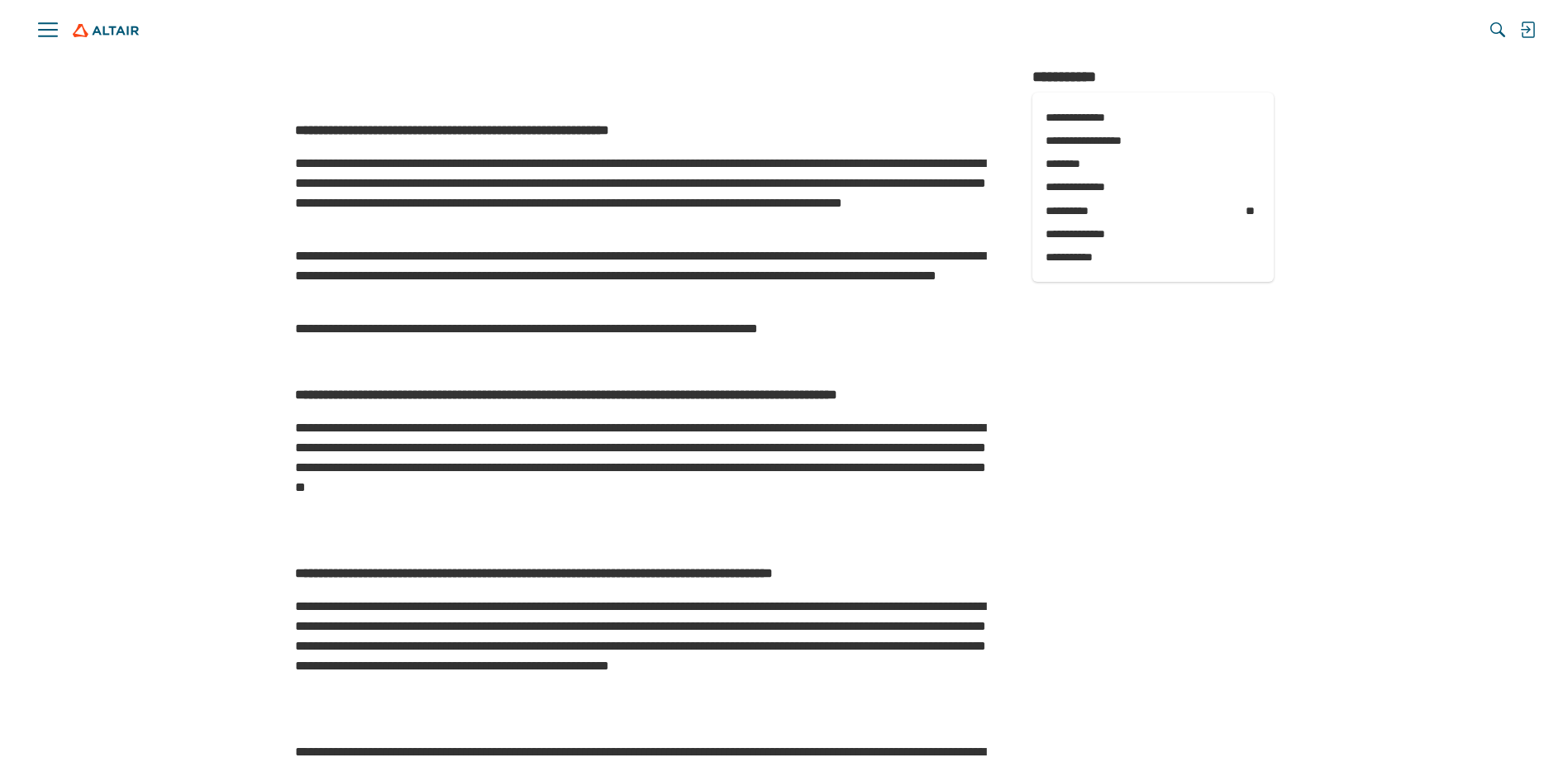 scroll, scrollTop: 661, scrollLeft: 0, axis: vertical 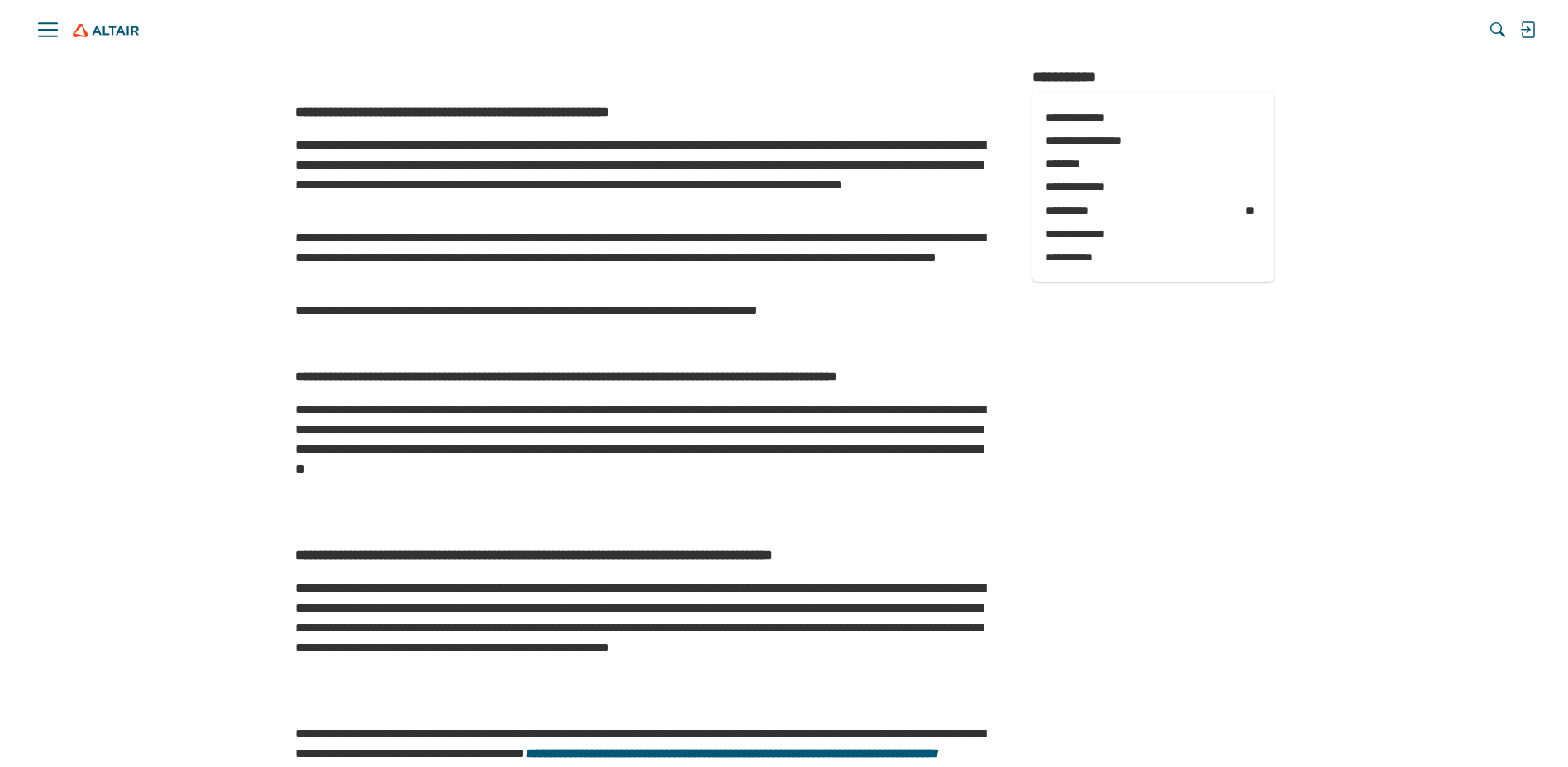 drag, startPoint x: 580, startPoint y: 399, endPoint x: 318, endPoint y: 262, distance: 295.6569 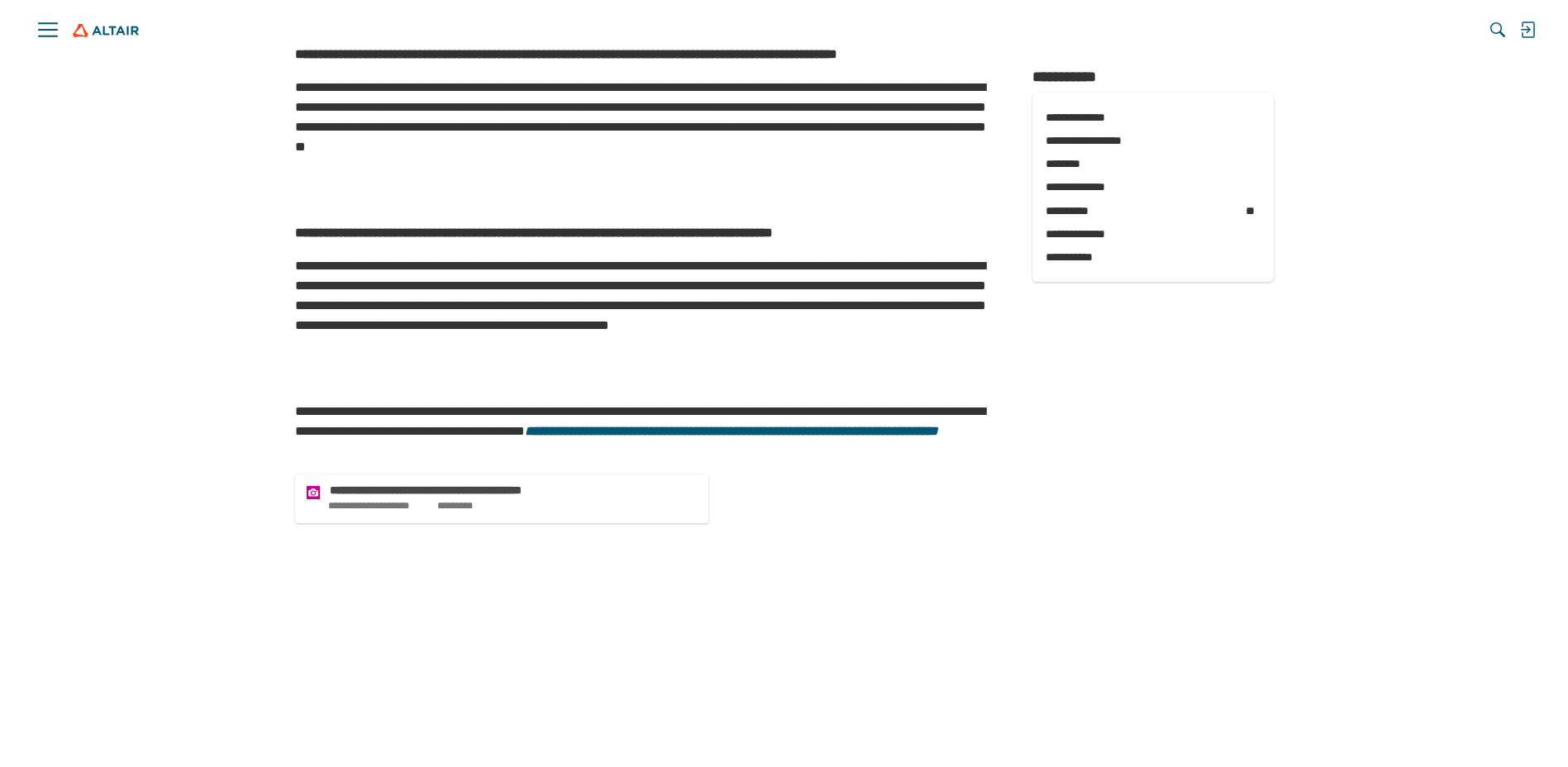 scroll, scrollTop: 909, scrollLeft: 0, axis: vertical 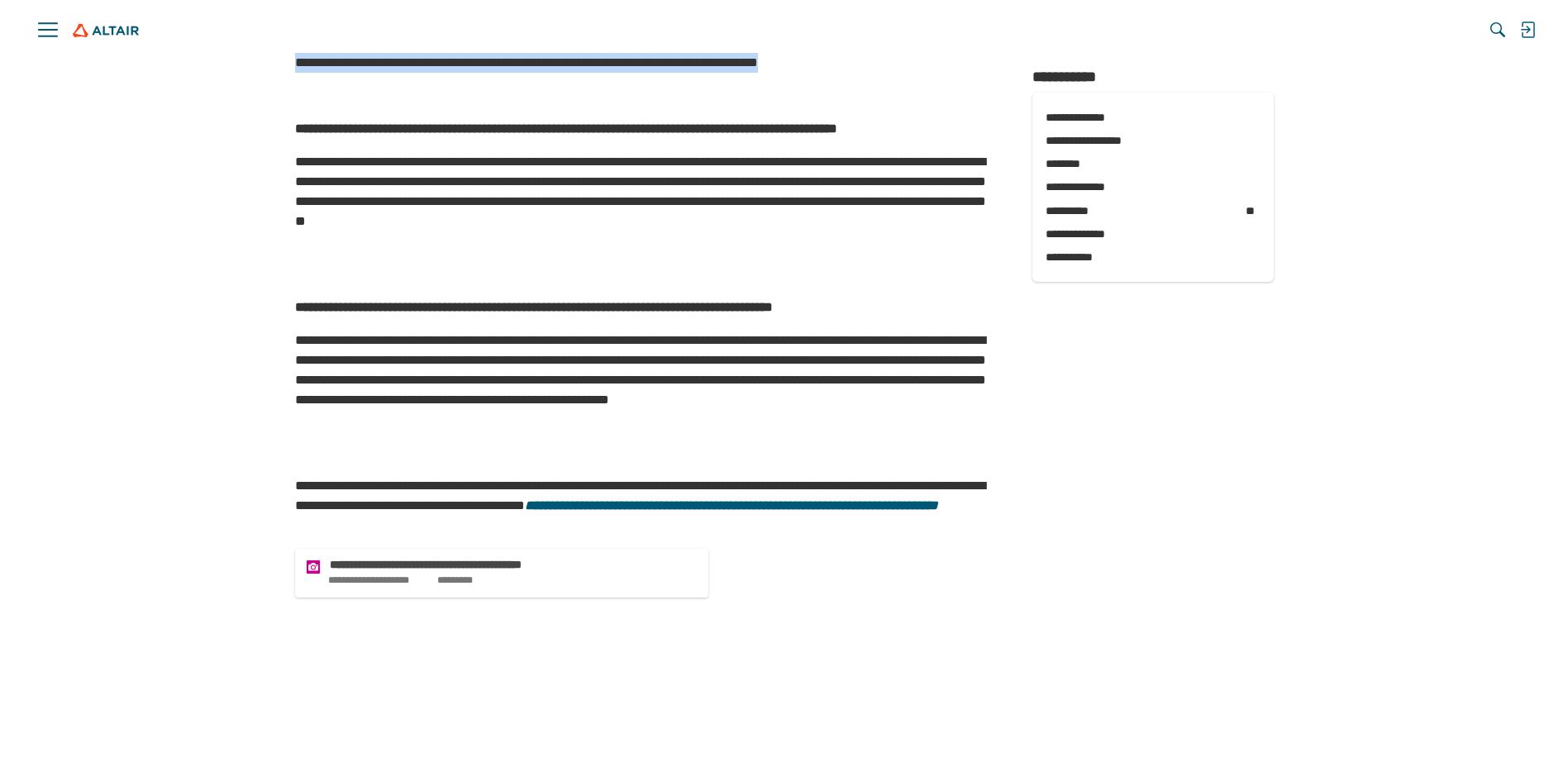 drag, startPoint x: 877, startPoint y: 418, endPoint x: 288, endPoint y: 215, distance: 623.0008 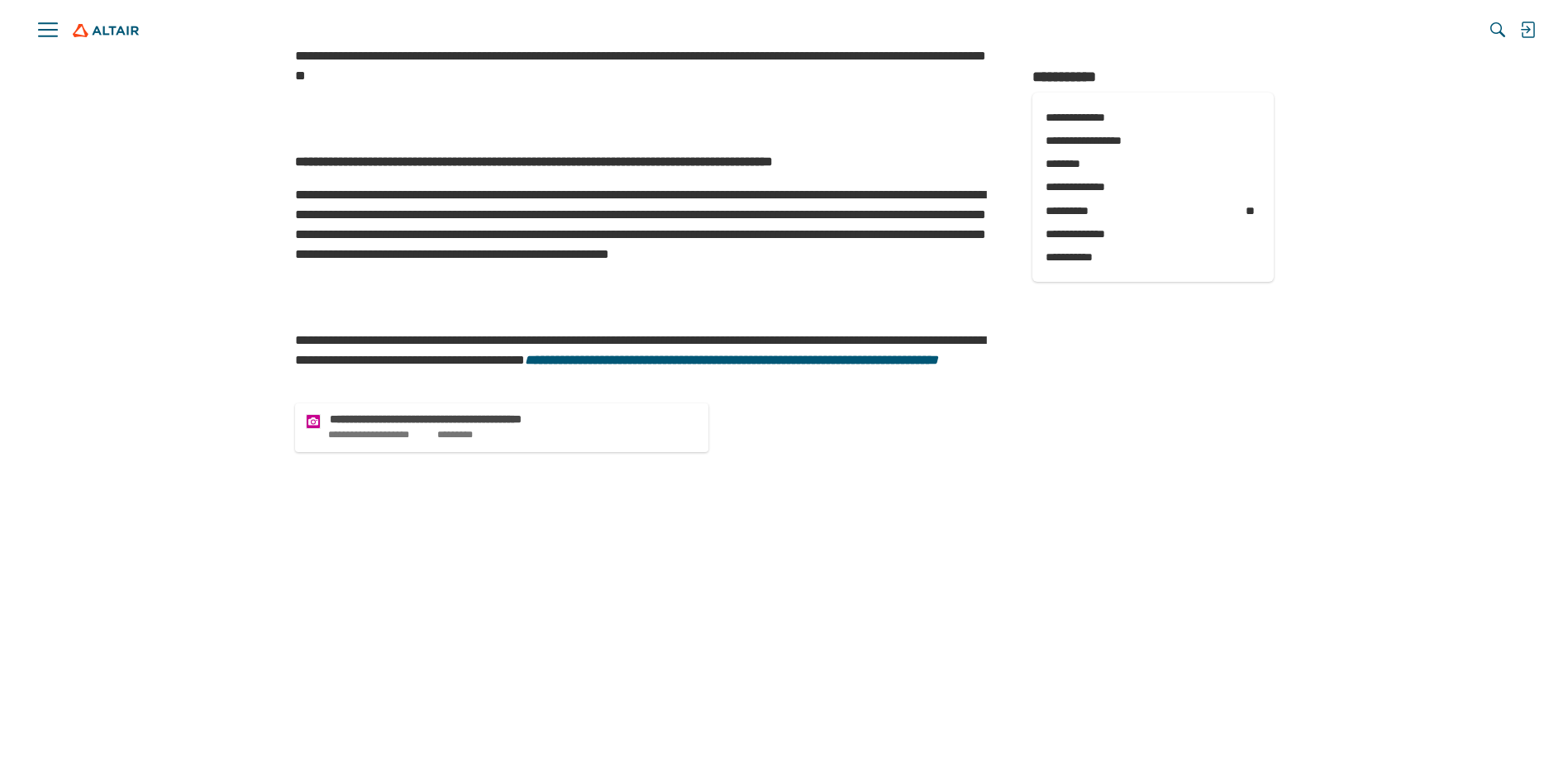 scroll, scrollTop: 1074, scrollLeft: 0, axis: vertical 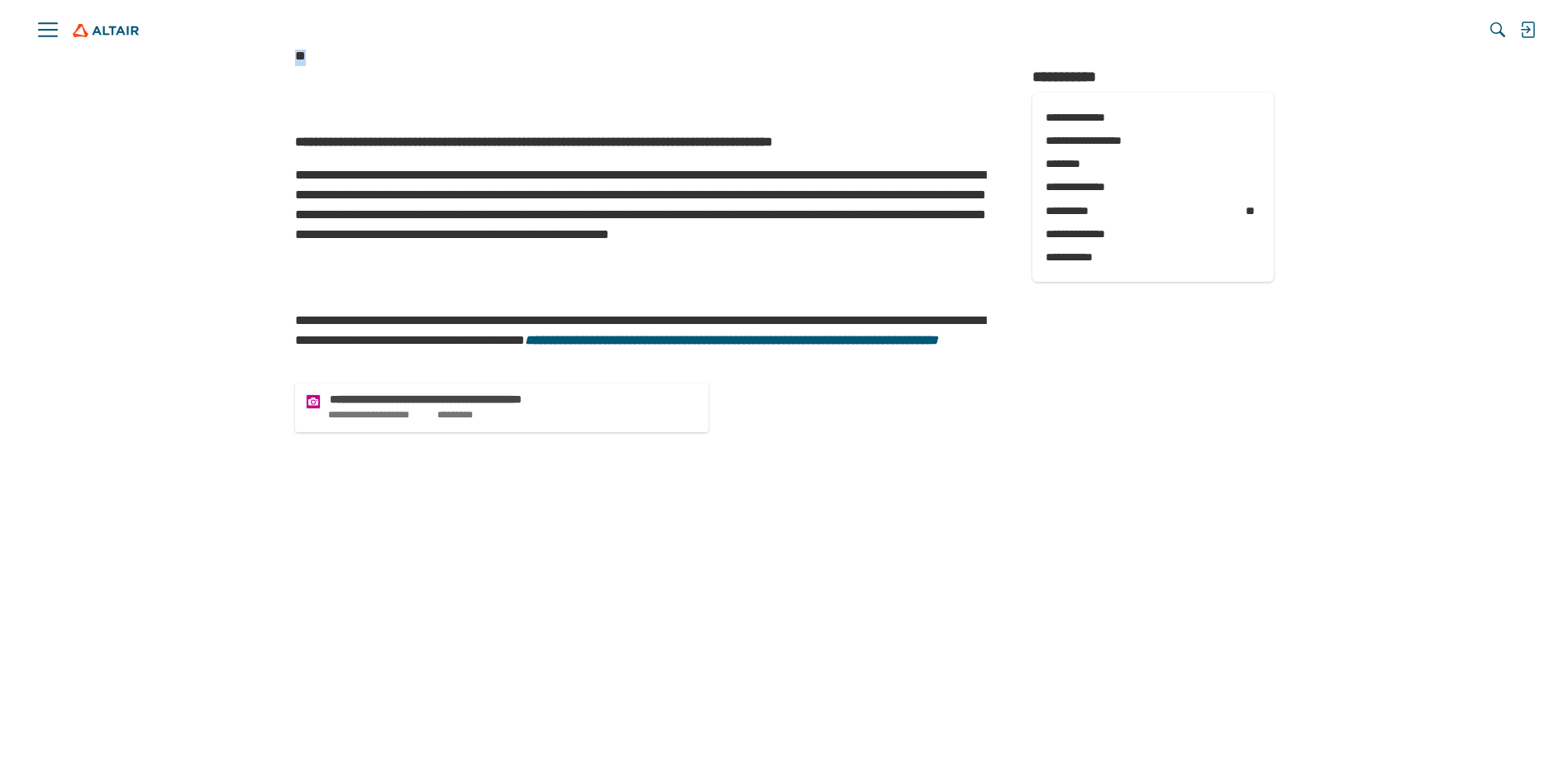 drag, startPoint x: 468, startPoint y: 448, endPoint x: 269, endPoint y: 321, distance: 236.07202 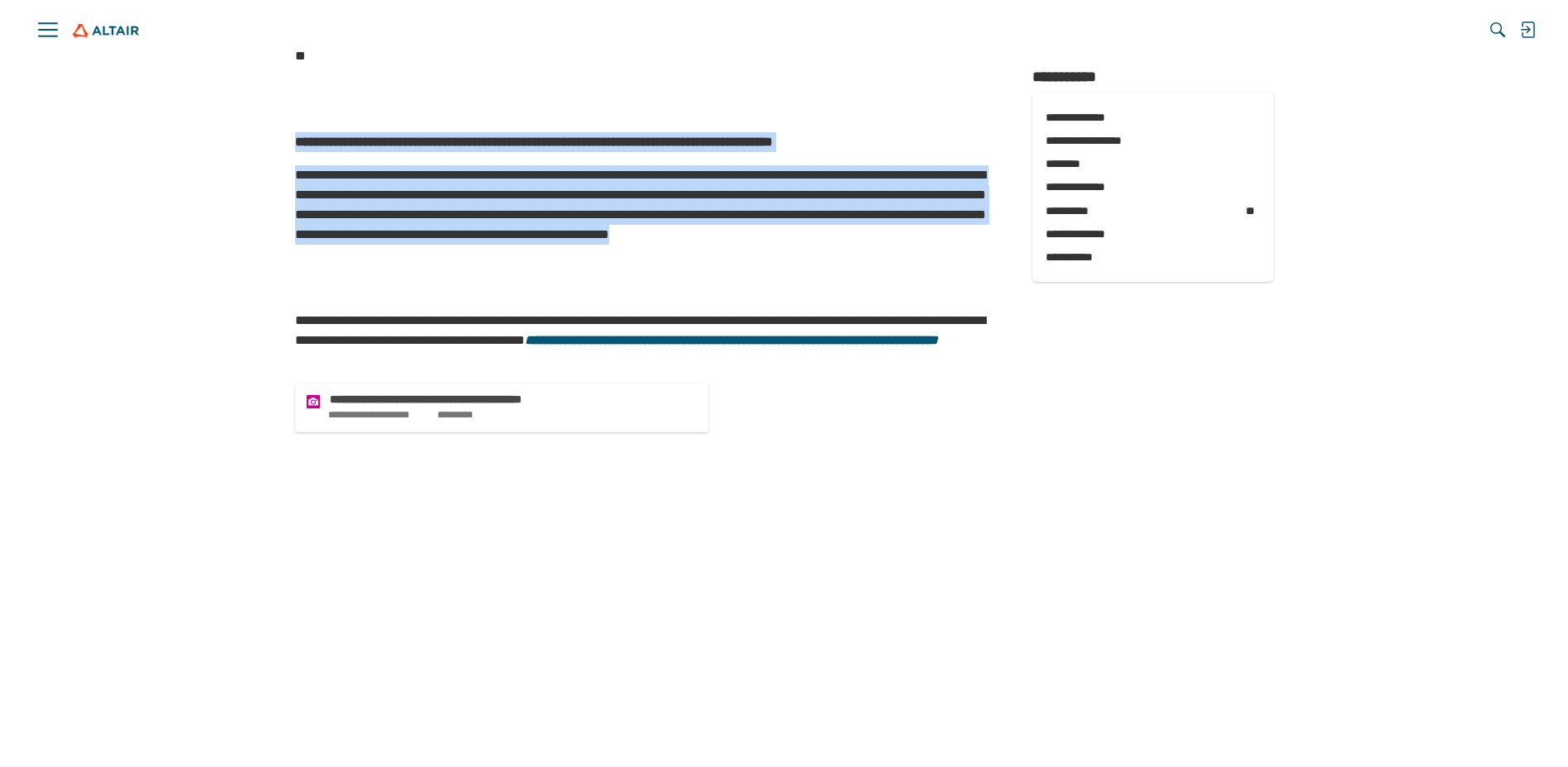 drag, startPoint x: 890, startPoint y: 631, endPoint x: 260, endPoint y: 506, distance: 642.2811 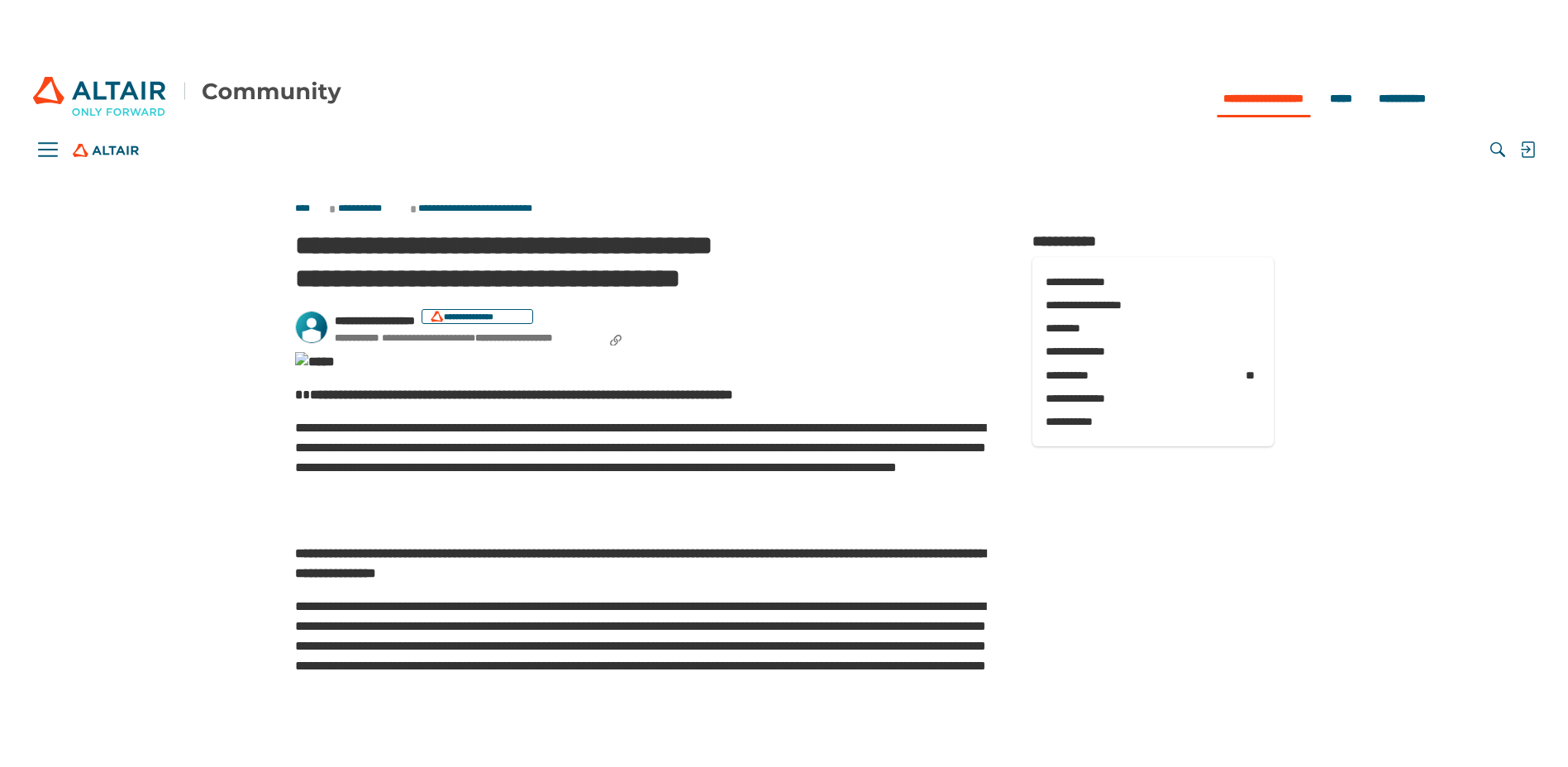 scroll, scrollTop: 0, scrollLeft: 0, axis: both 